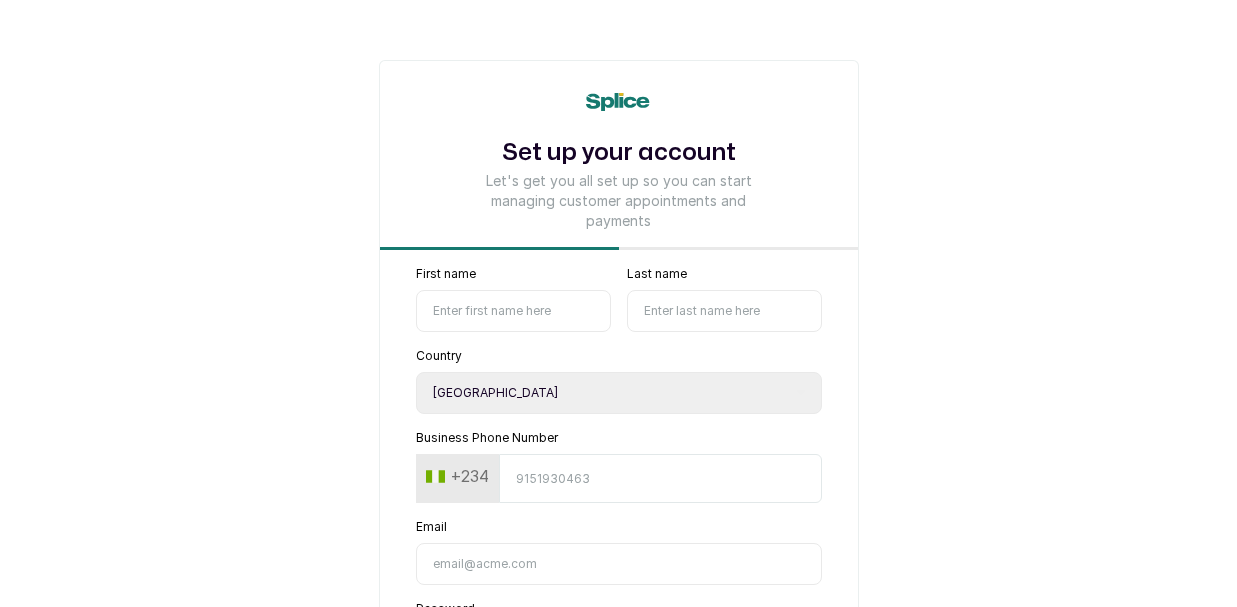 select on "NG" 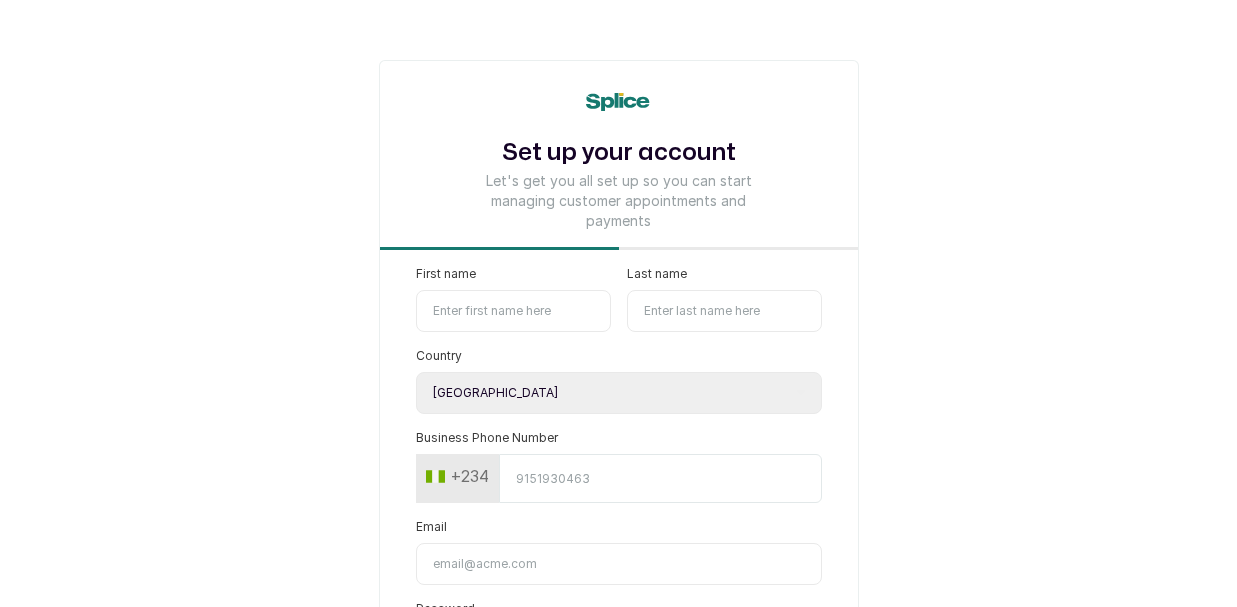 click on "First name" at bounding box center [513, 311] 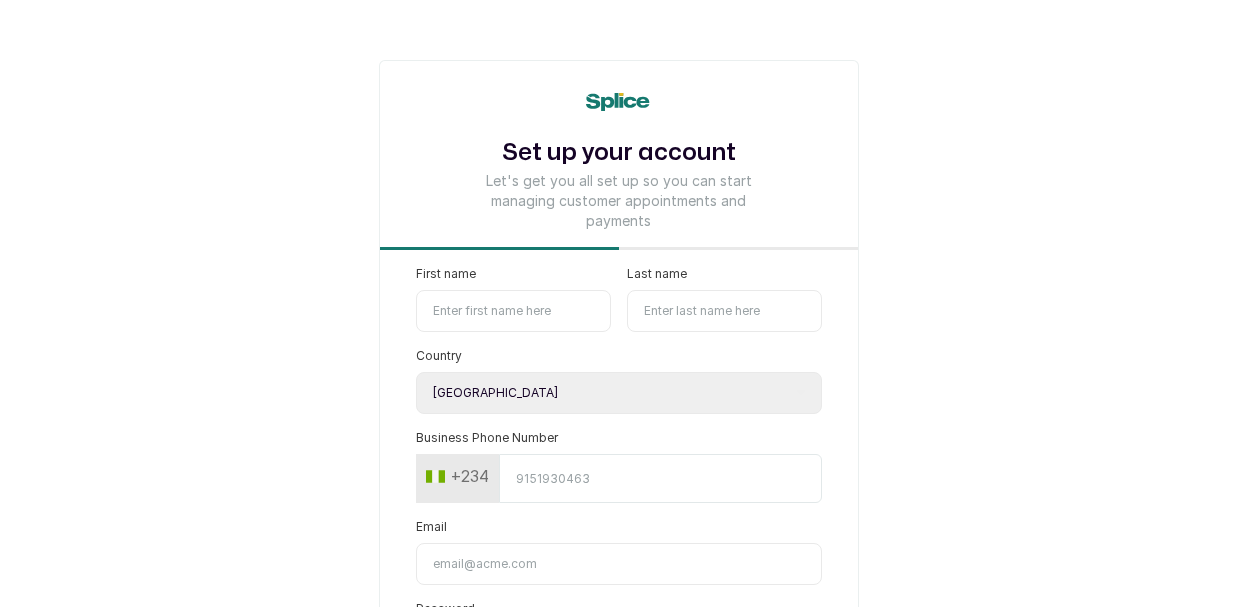 type on "Kachi" 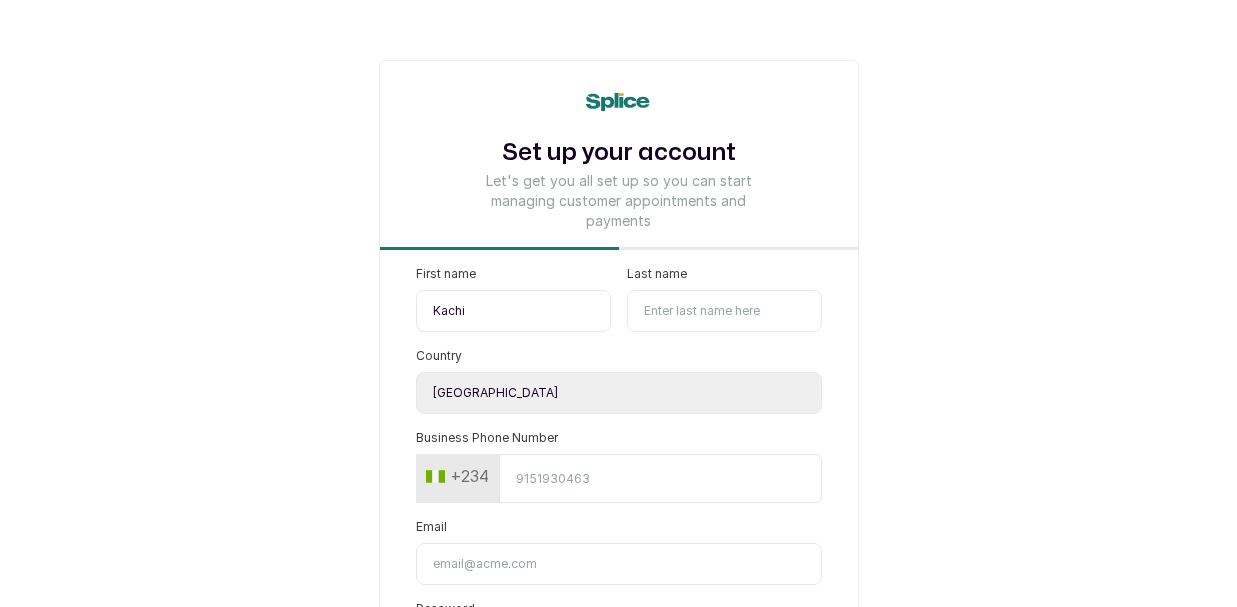 type on "Maduagwu" 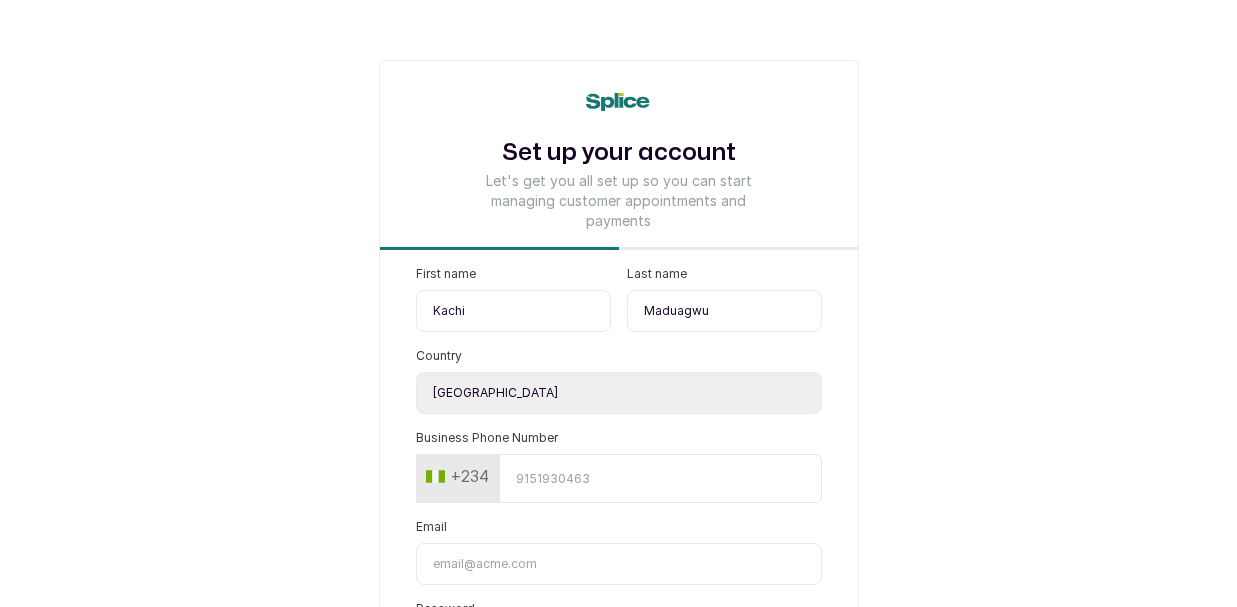 type on "9066675722" 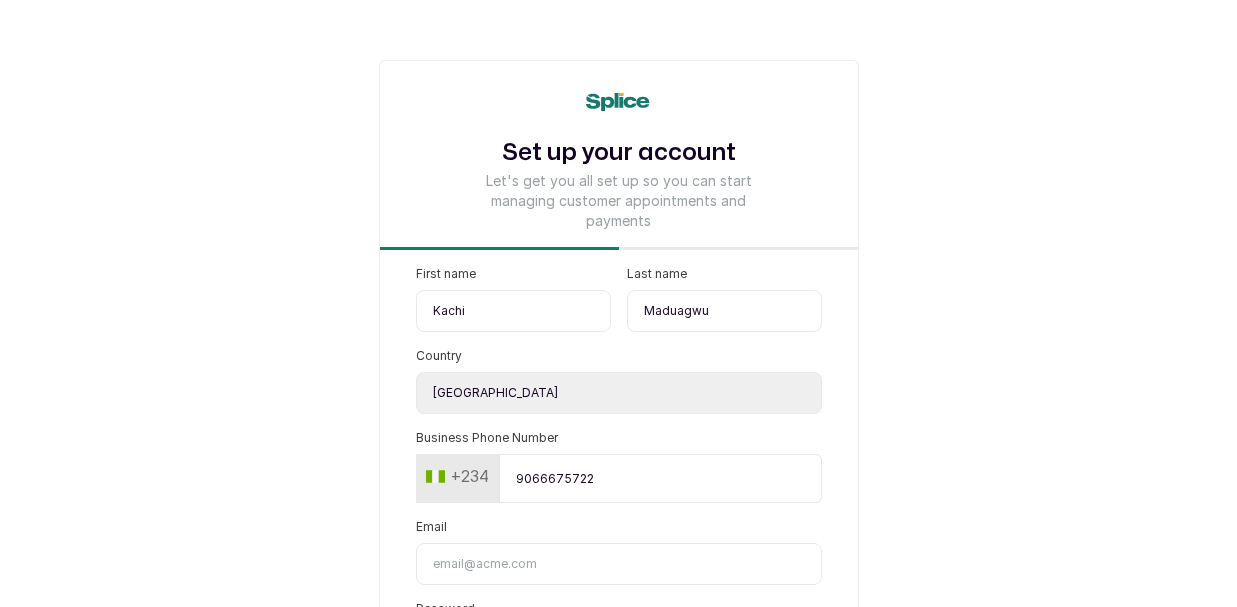 type on "[DOMAIN_NAME]" 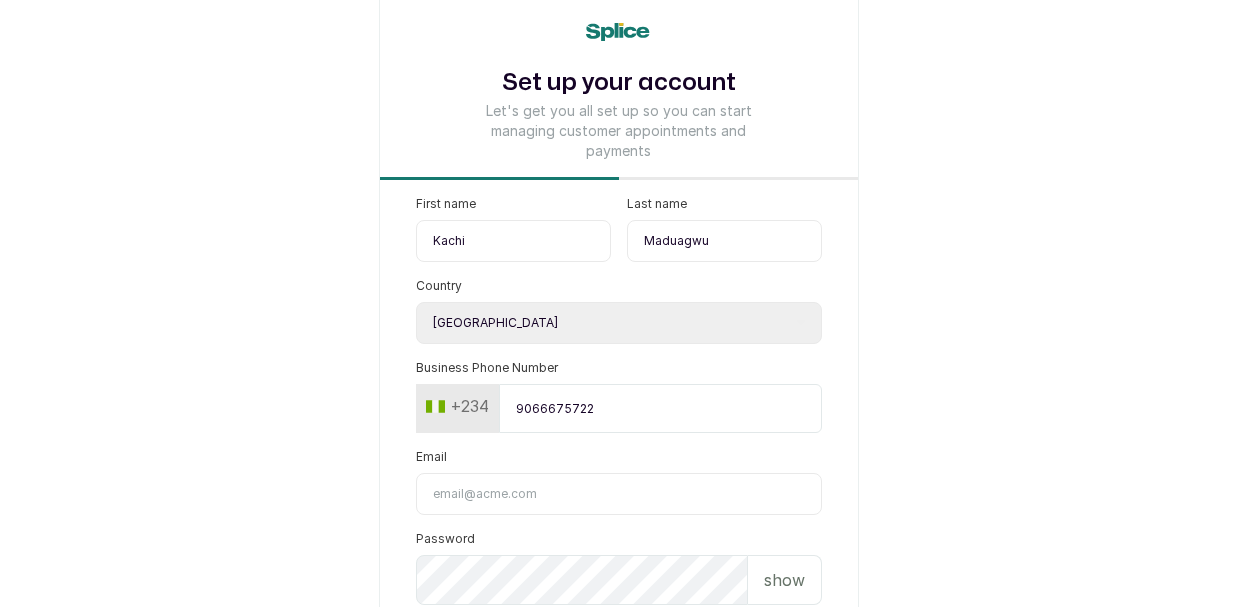 scroll, scrollTop: 132, scrollLeft: 0, axis: vertical 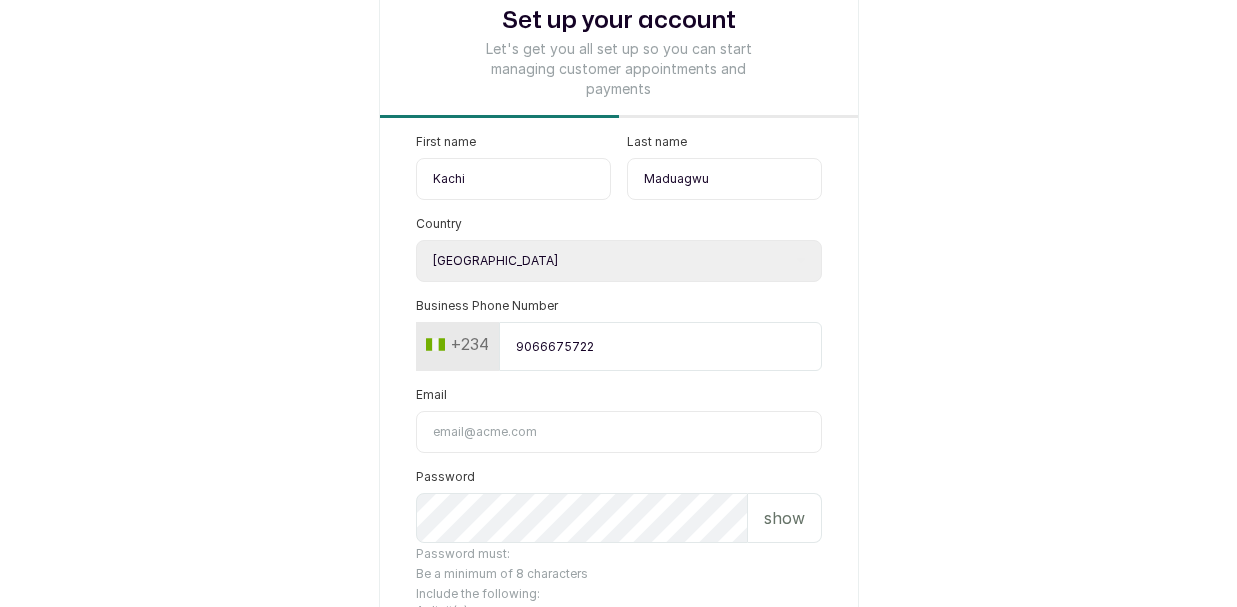 click on "Email" at bounding box center (619, 432) 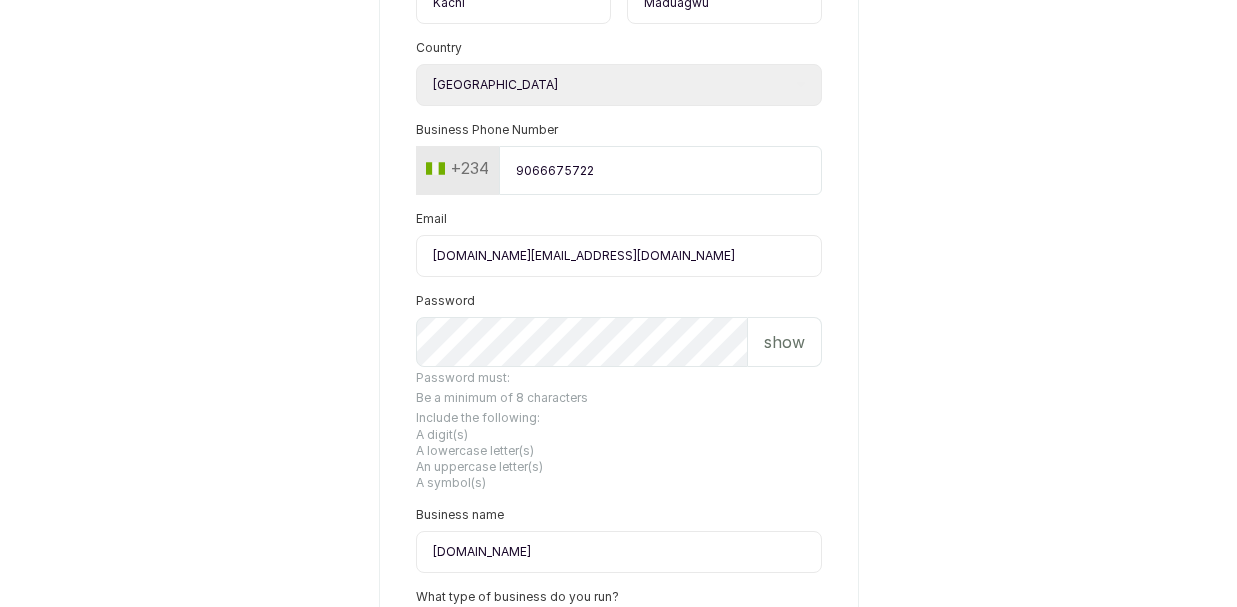 scroll, scrollTop: 501, scrollLeft: 0, axis: vertical 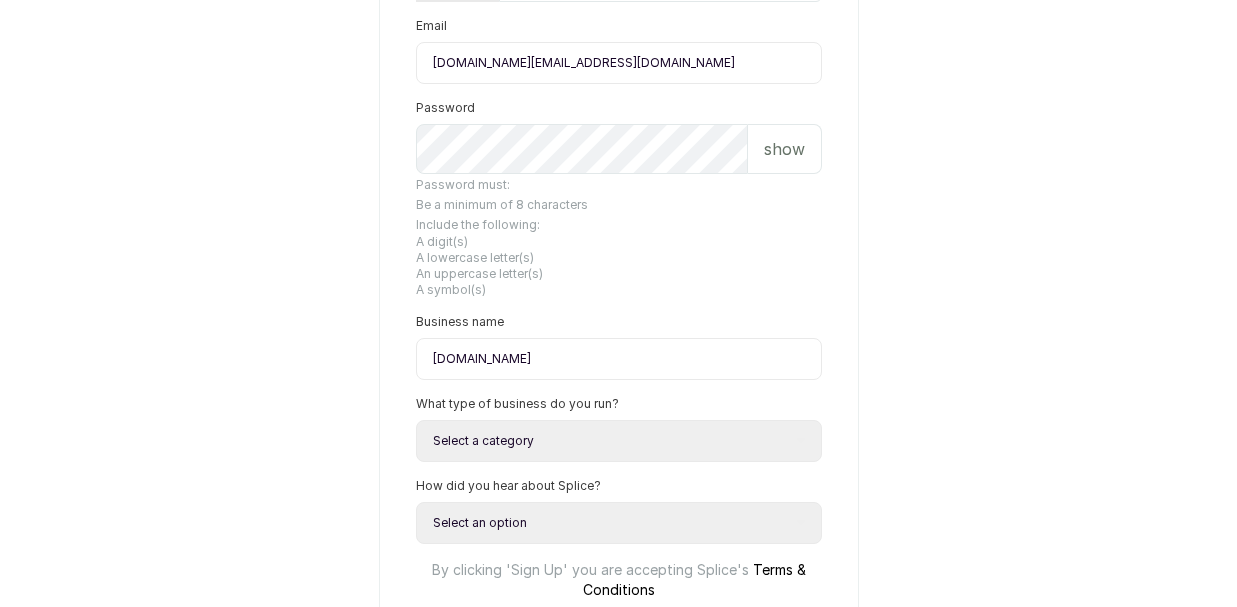 click on "show" at bounding box center [784, 149] 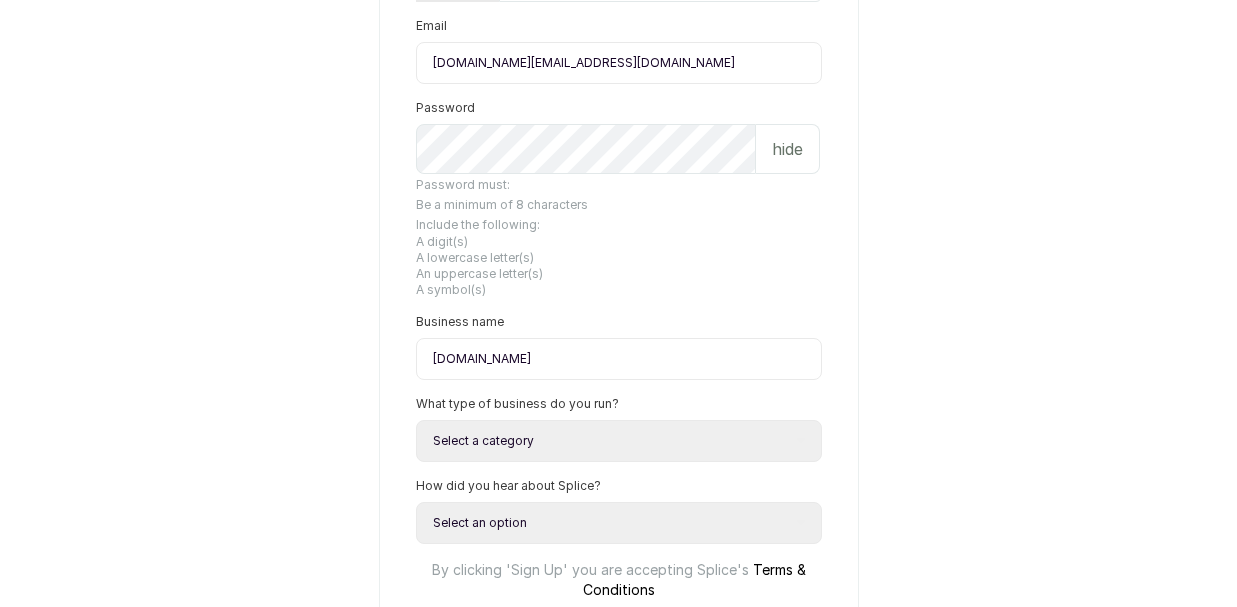 click on "hide" at bounding box center [787, 149] 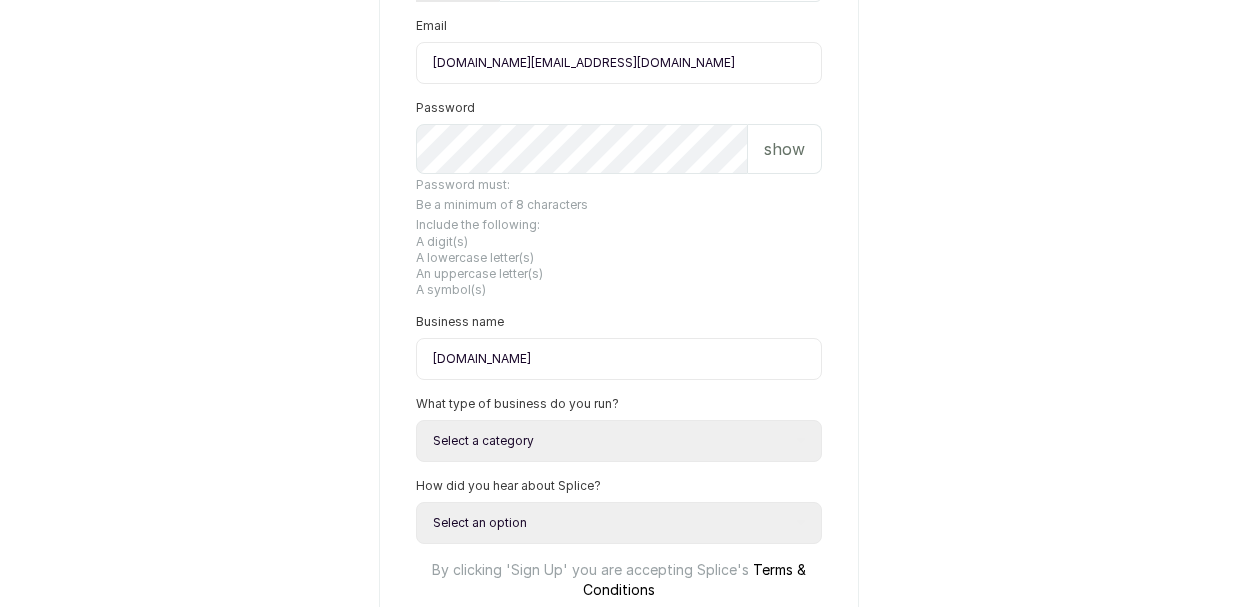 click on "show" at bounding box center (784, 149) 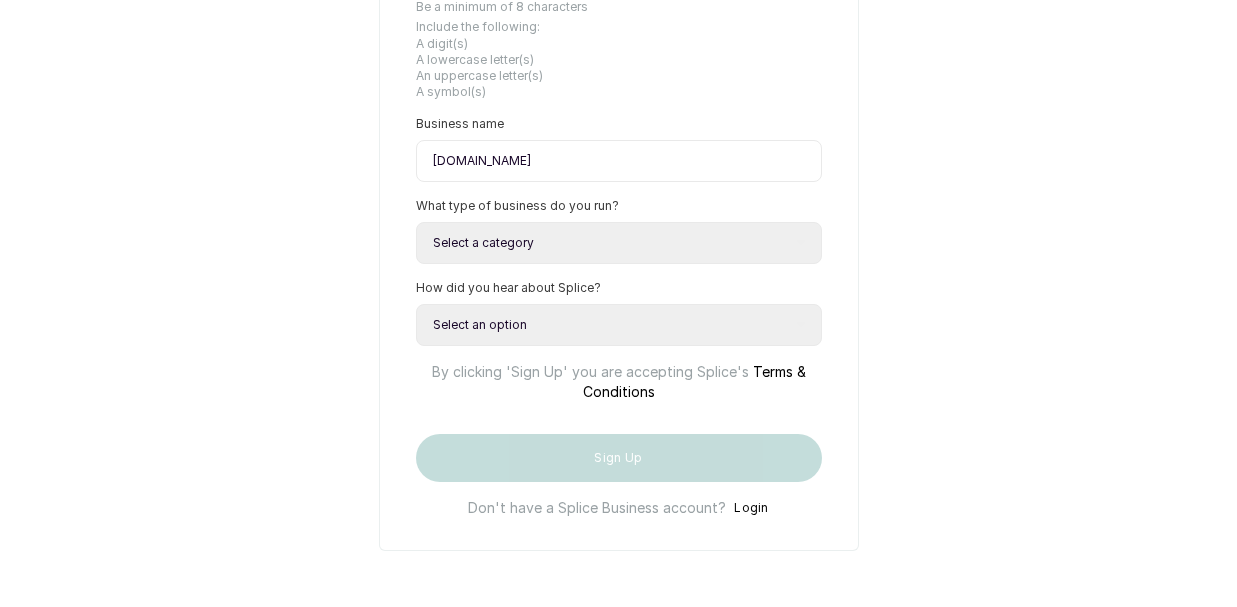 scroll, scrollTop: 773, scrollLeft: 0, axis: vertical 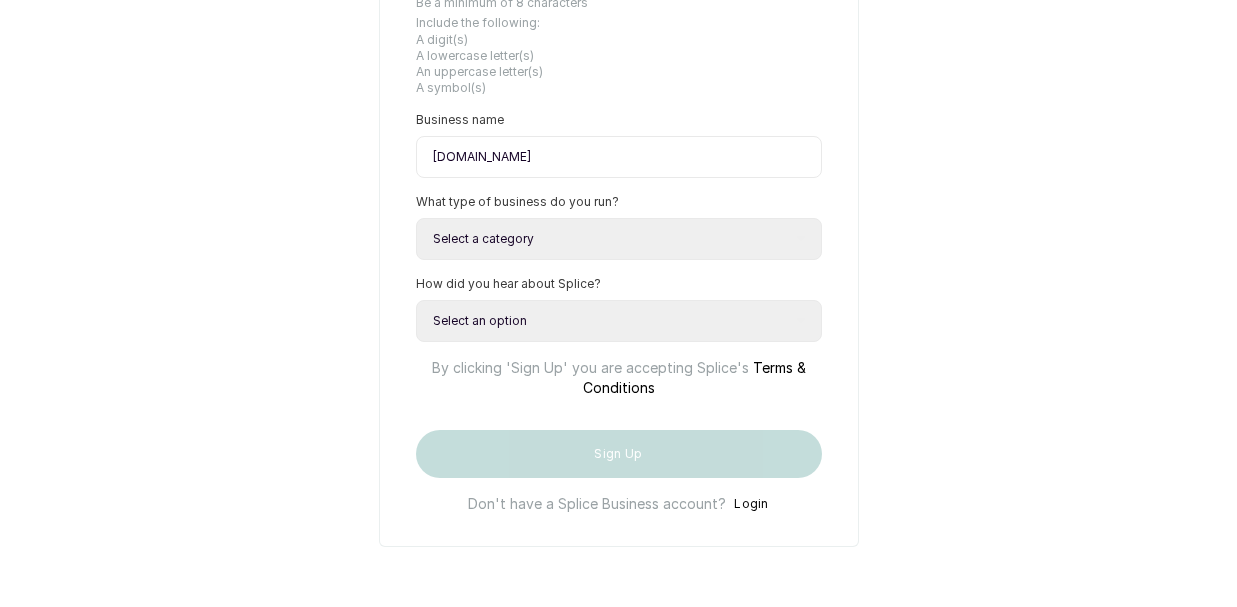 click on "Select a category I have more than one location I manage a team of beauty professionals I am an independent/solo beauty professional" at bounding box center (619, 239) 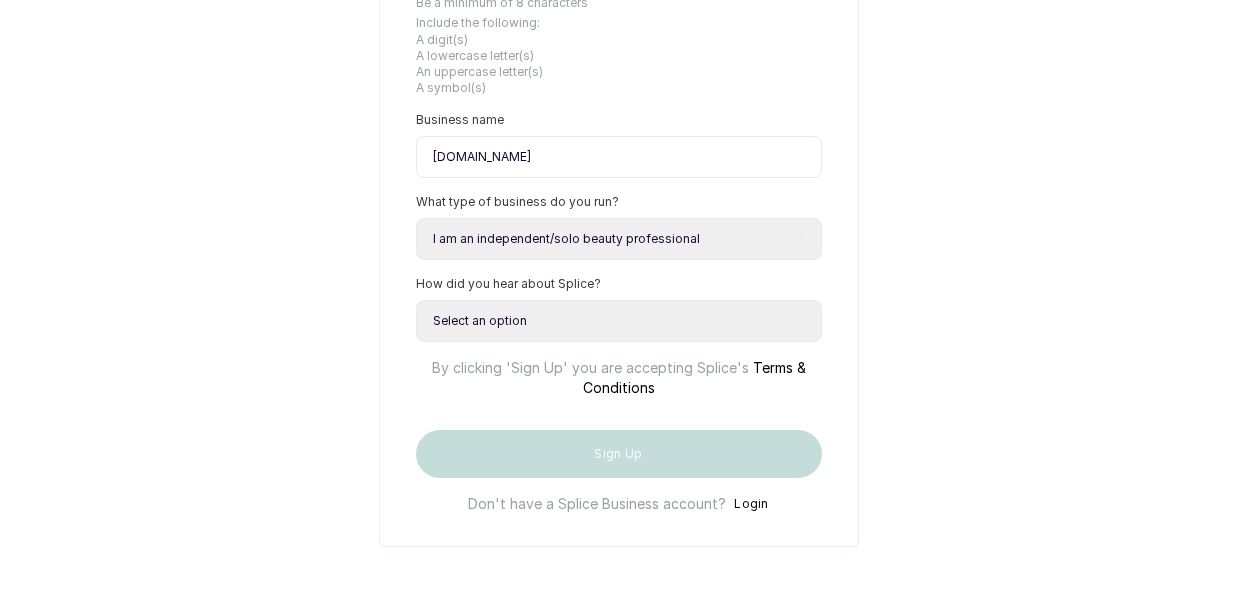click on "Select an option Google search Instagram Facebook LinkedIn Splice Blog I was referred by a beauty business owner Media publication Other - please specify" at bounding box center [619, 321] 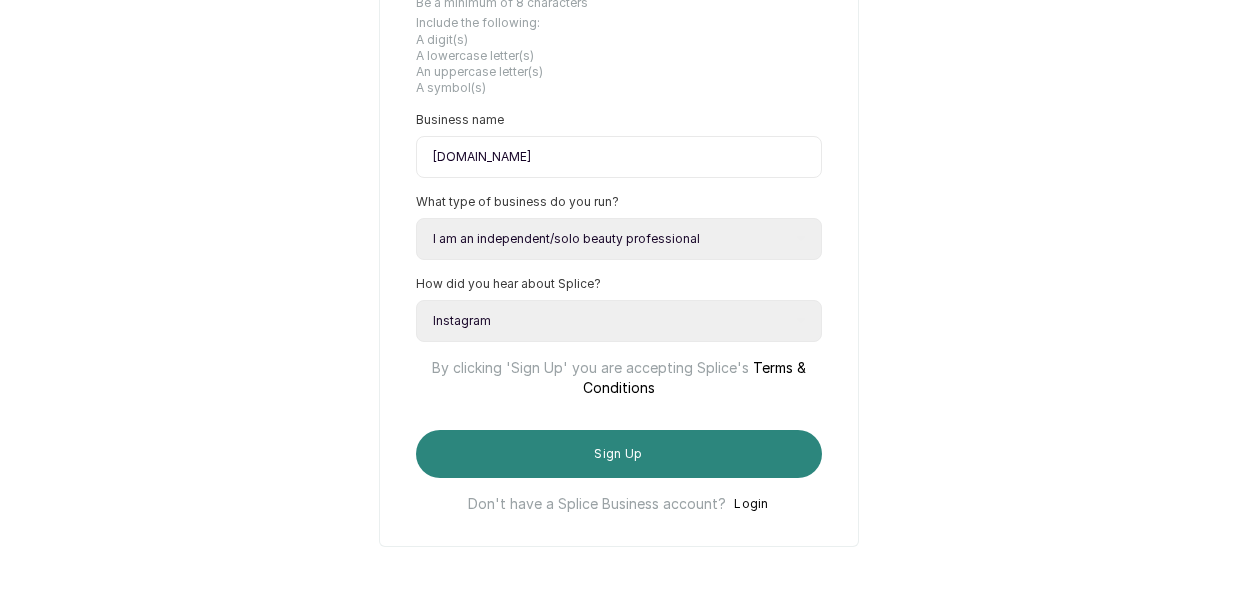 click on "Sign Up" at bounding box center (619, 454) 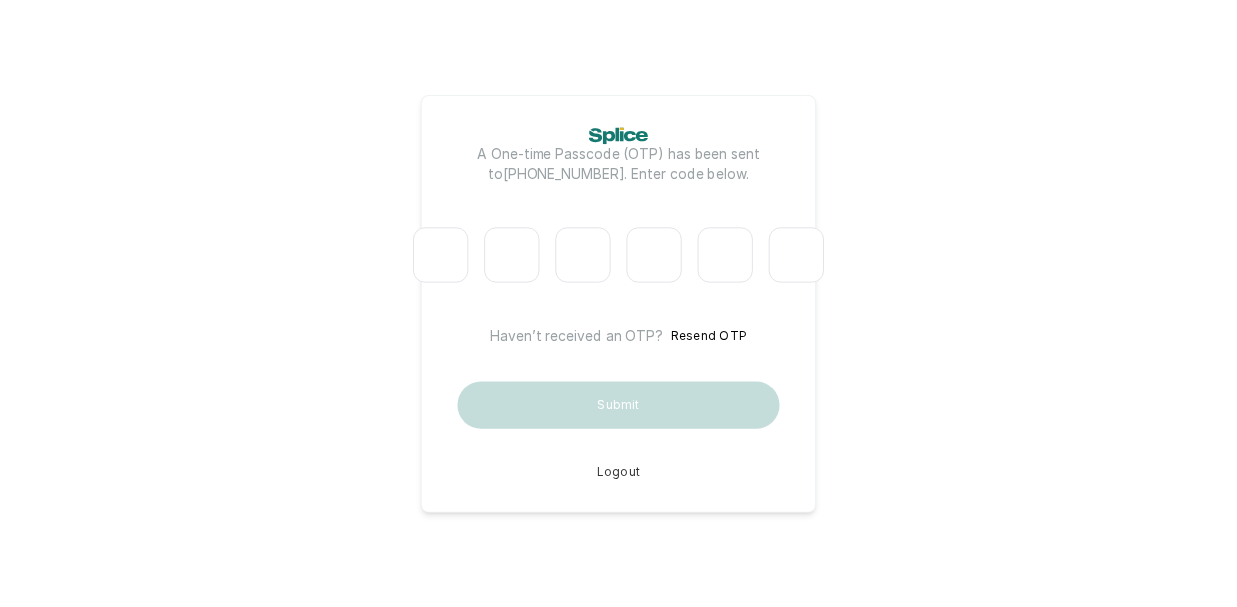 scroll, scrollTop: 0, scrollLeft: 0, axis: both 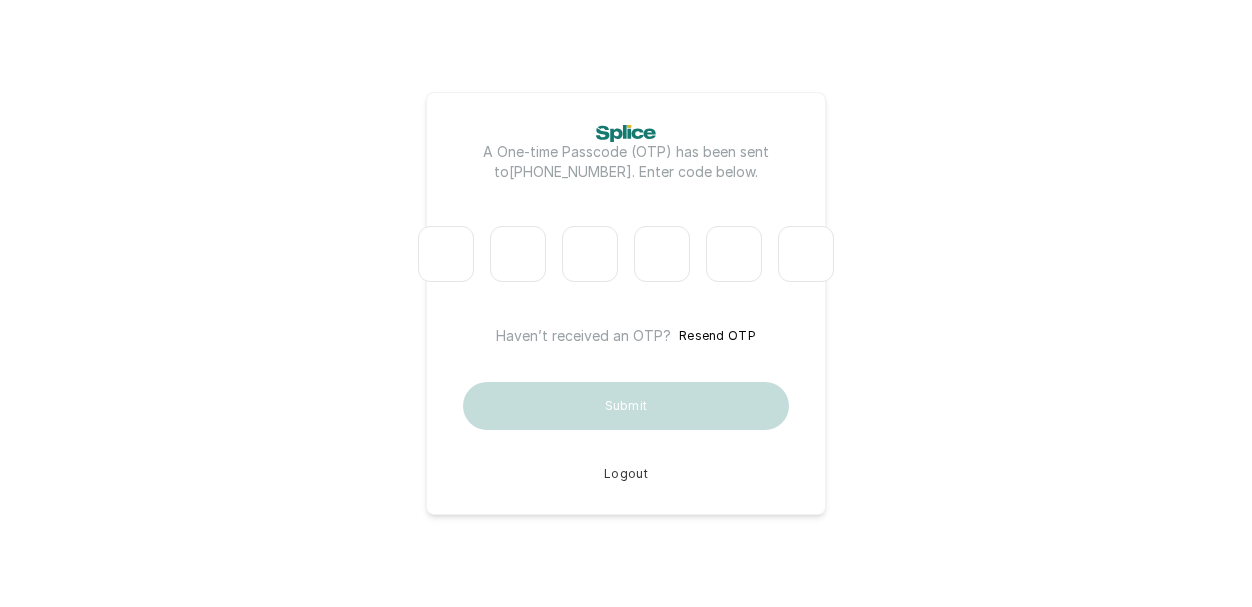 click at bounding box center (446, 254) 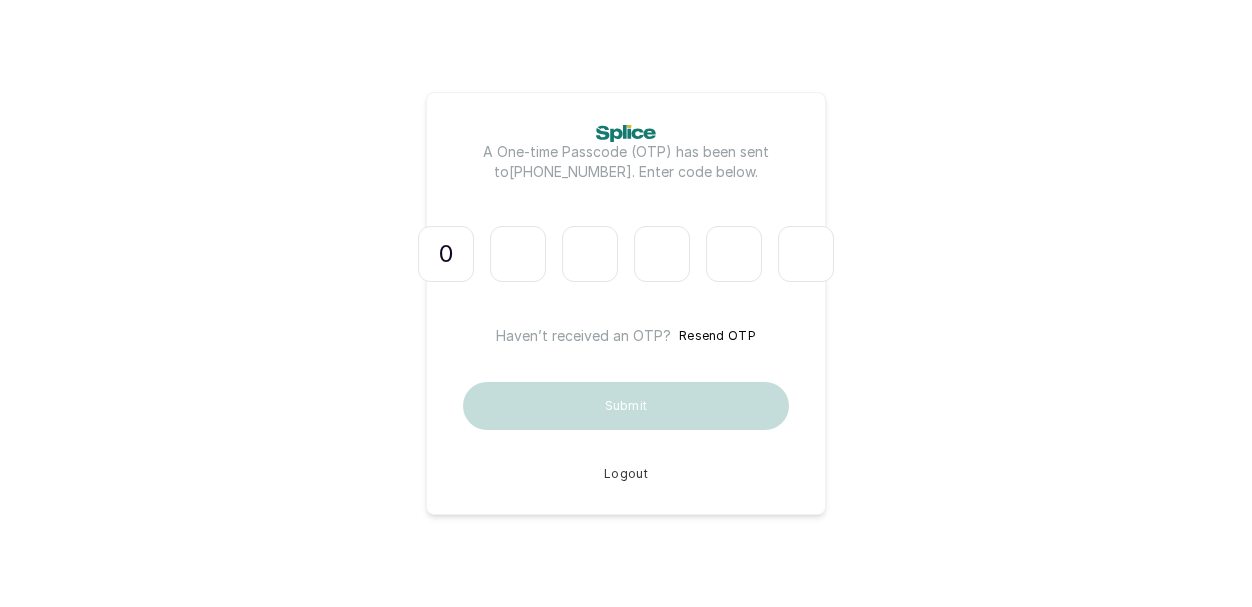 type on "6" 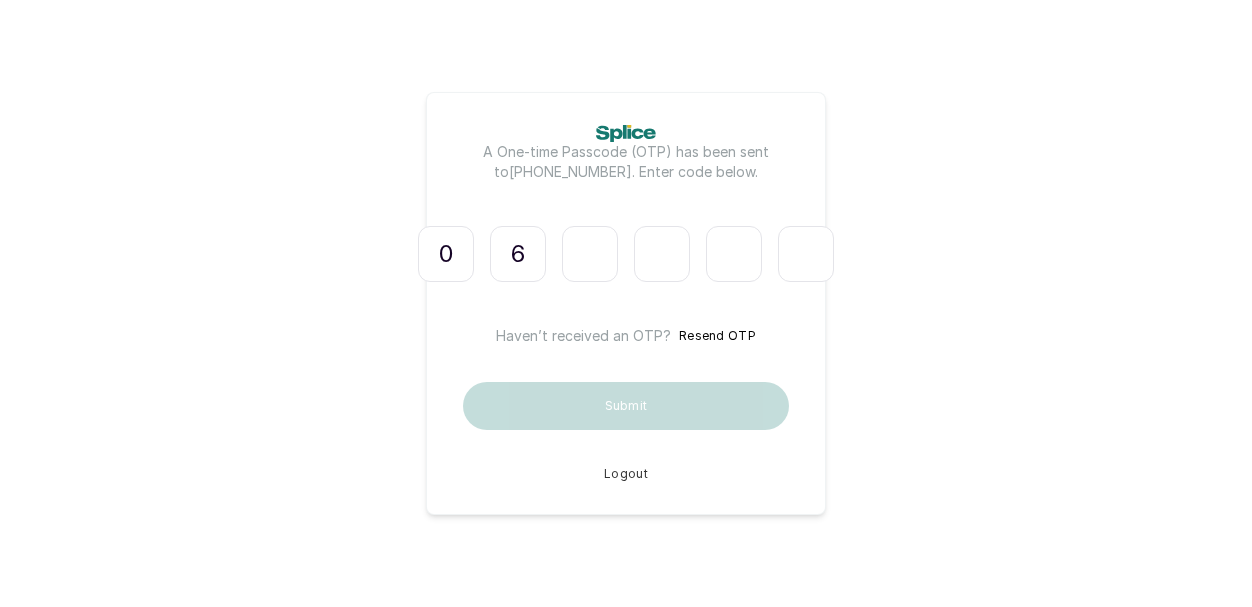 type on "1" 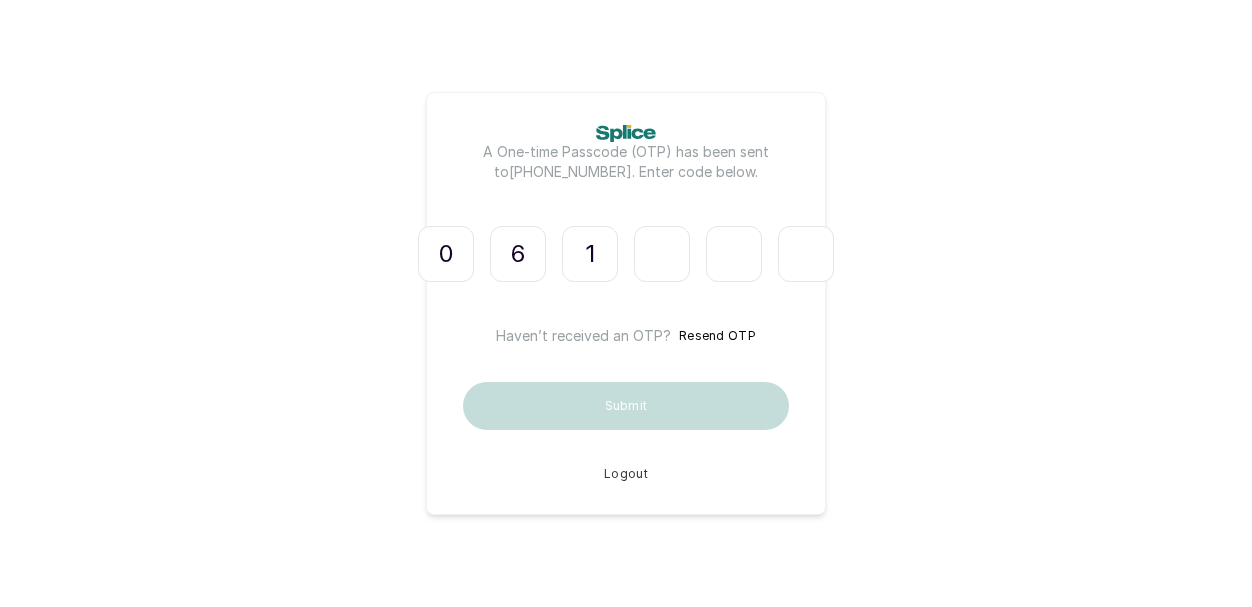 type on "7" 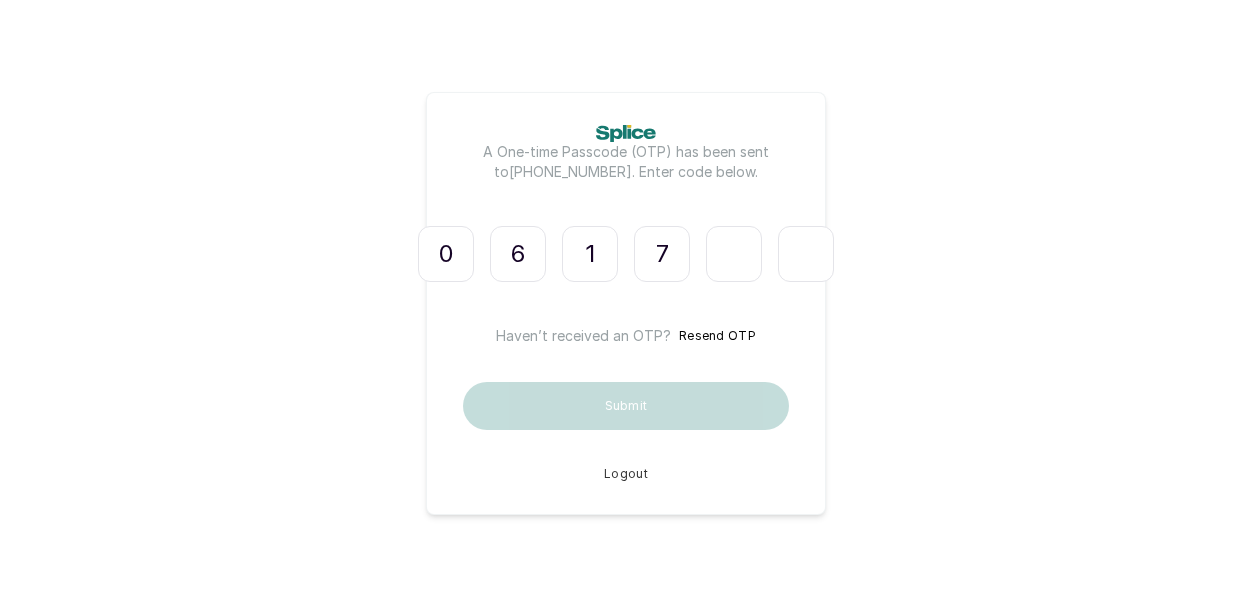 type on "6" 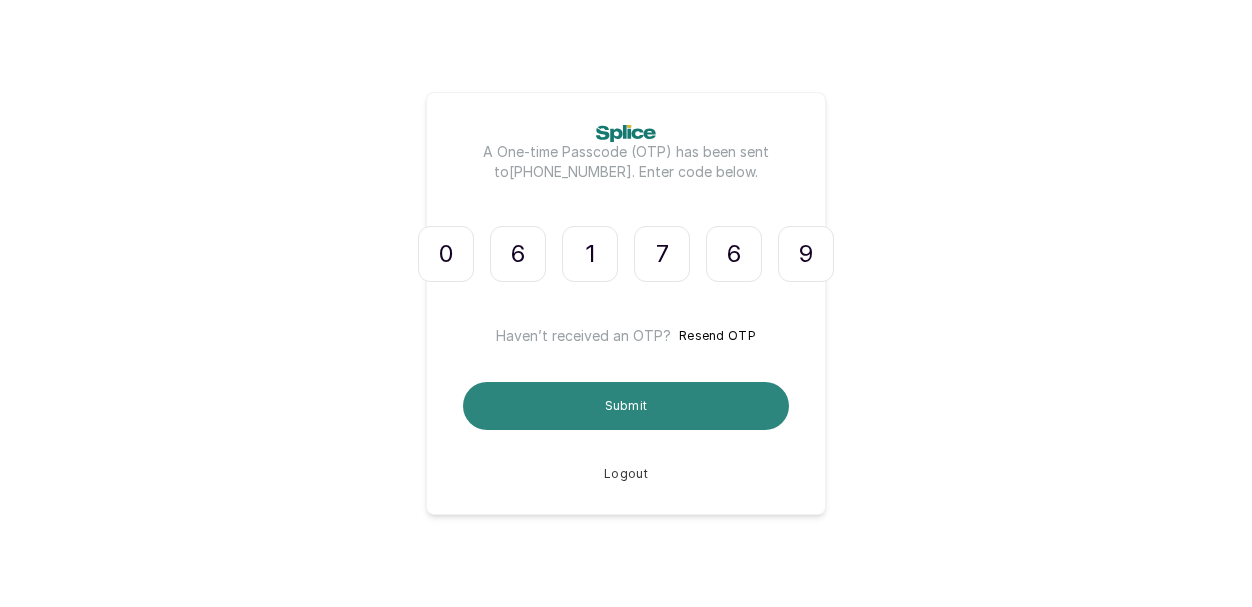 type on "9" 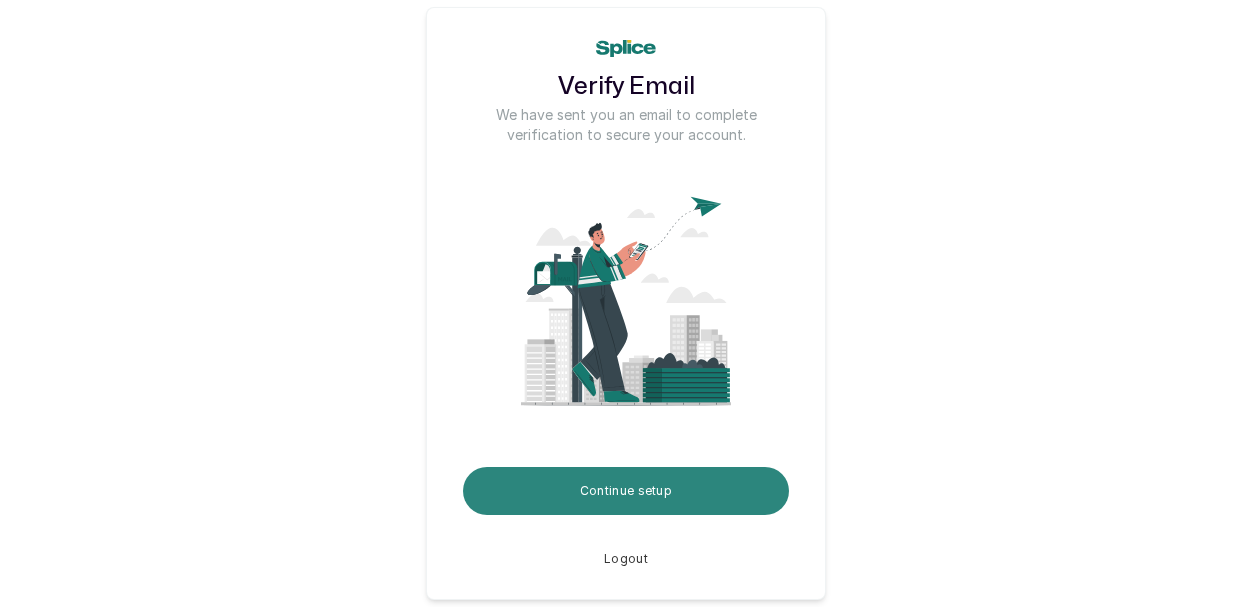 click on "Continue setup" at bounding box center (626, 491) 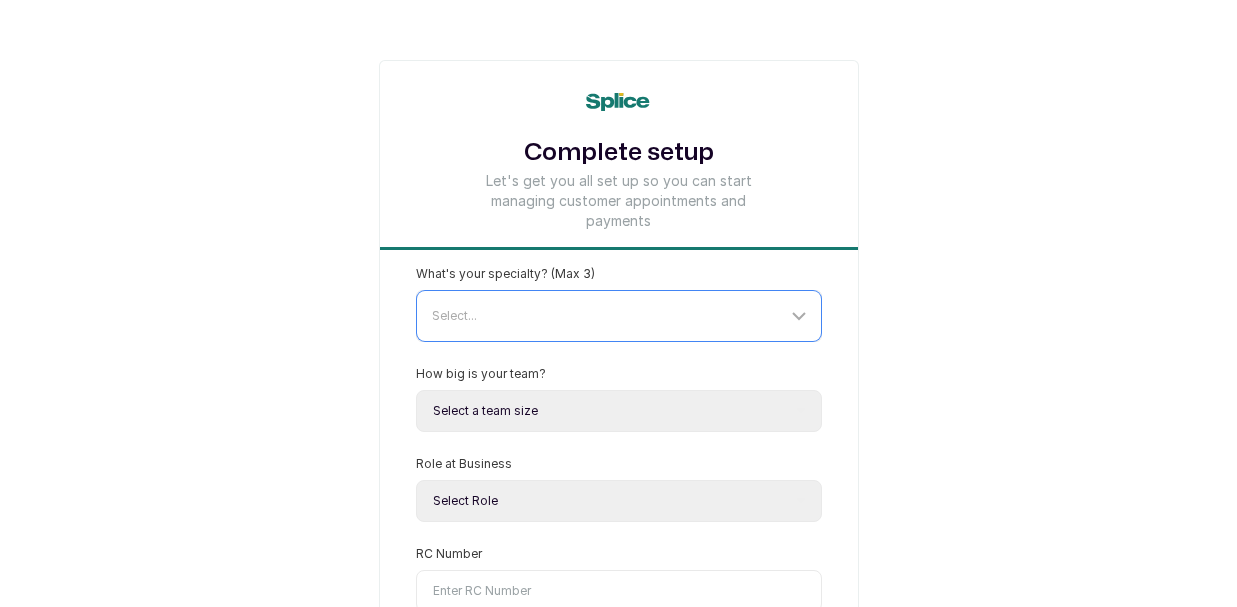 click on "Select..." at bounding box center (609, 316) 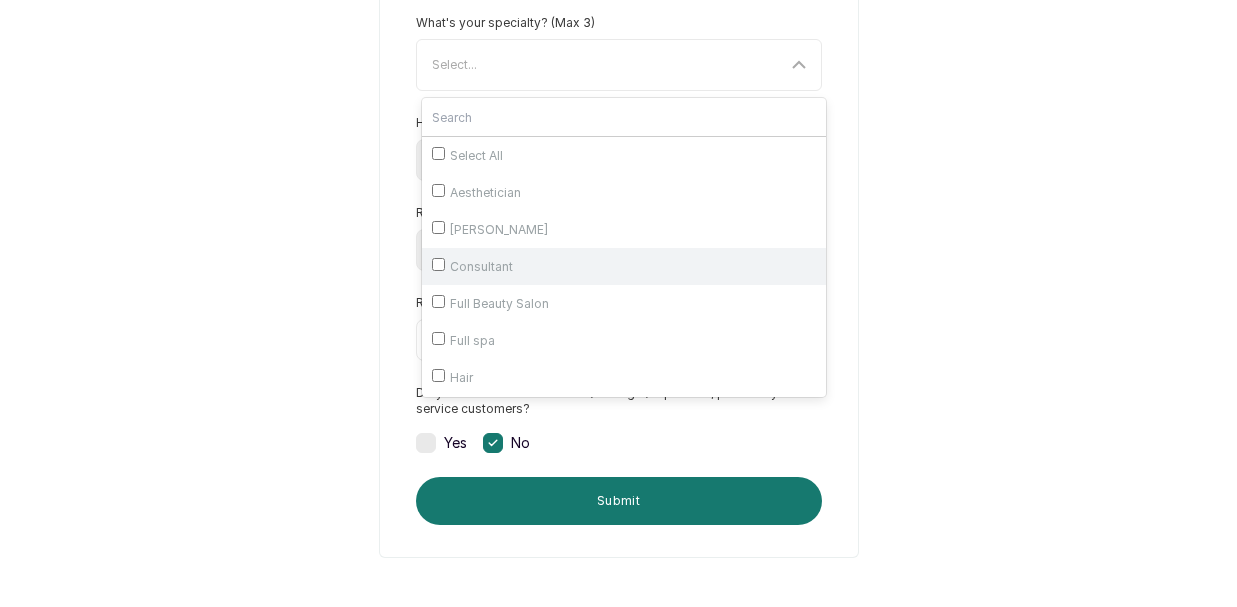 scroll, scrollTop: 253, scrollLeft: 0, axis: vertical 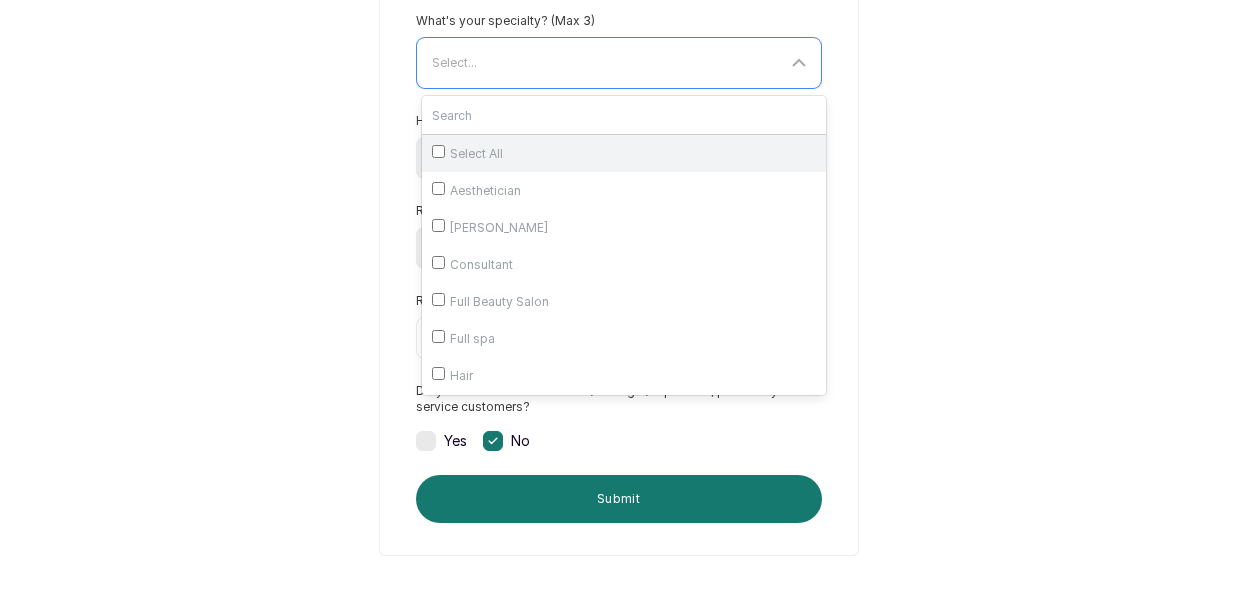 click on "Select All" at bounding box center [624, 153] 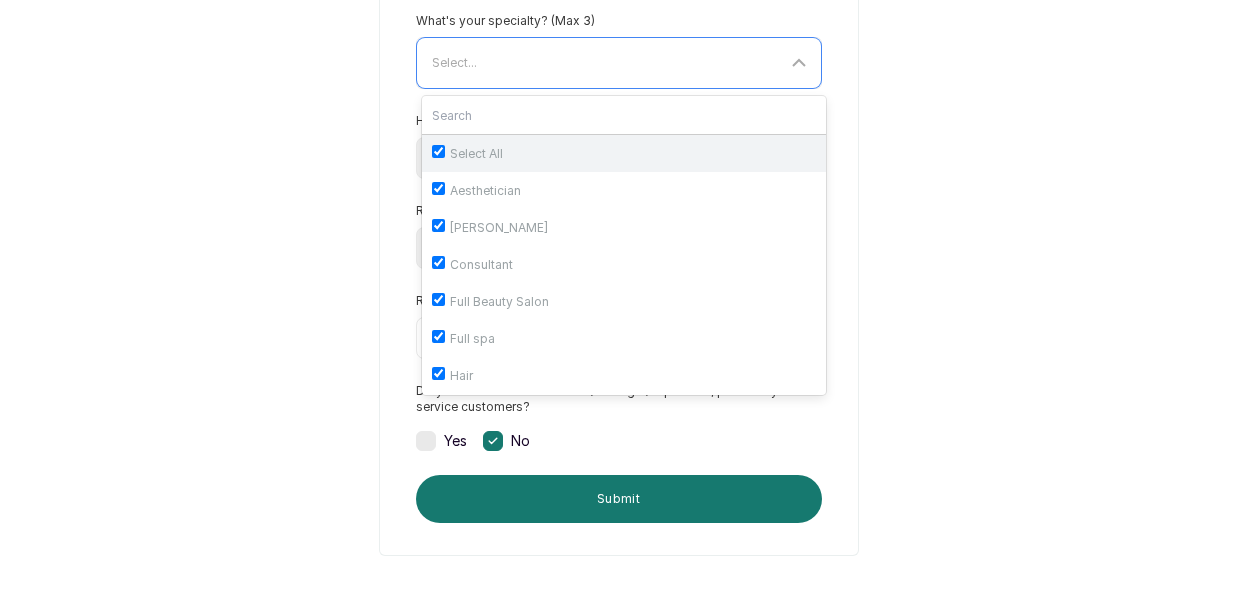 checkbox on "true" 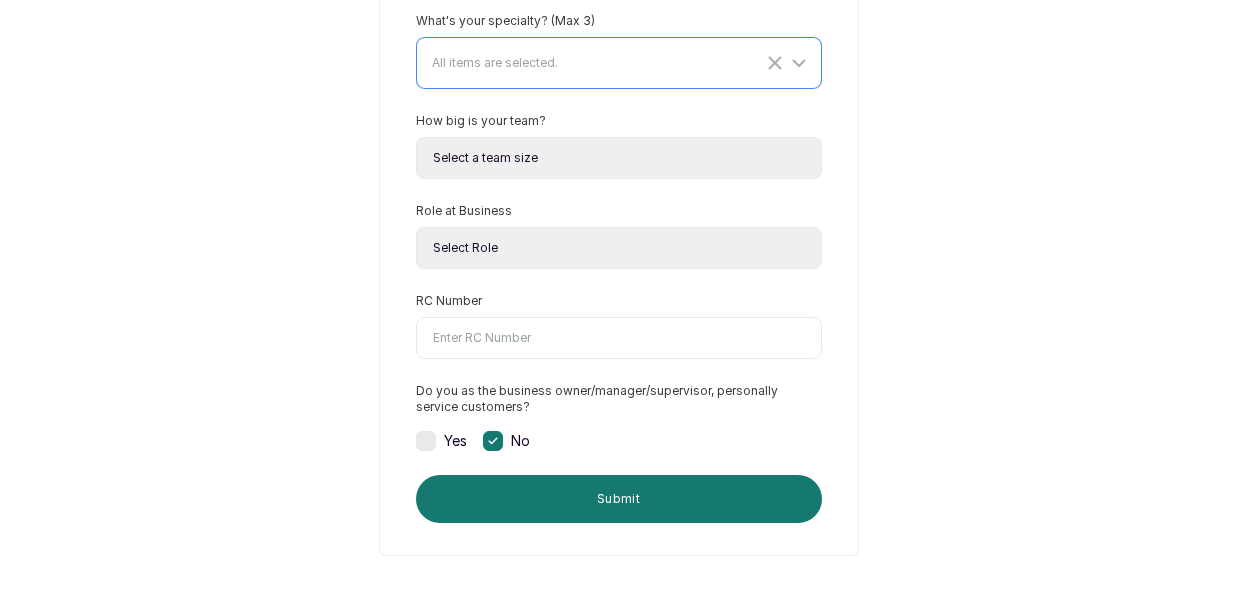 click on "Complete setup Let's get you all set up so you can start managing customer appointments and payments What's your specialty? (Max 3) All items are selected. How big is your team? Select a team size Just me 2-5 6-10 10+ Role at Business Select Role Owner Manager RC Number   Do you as the business owner/manager/supervisor, personally service customers? Yes No Submit" at bounding box center (618, 181) 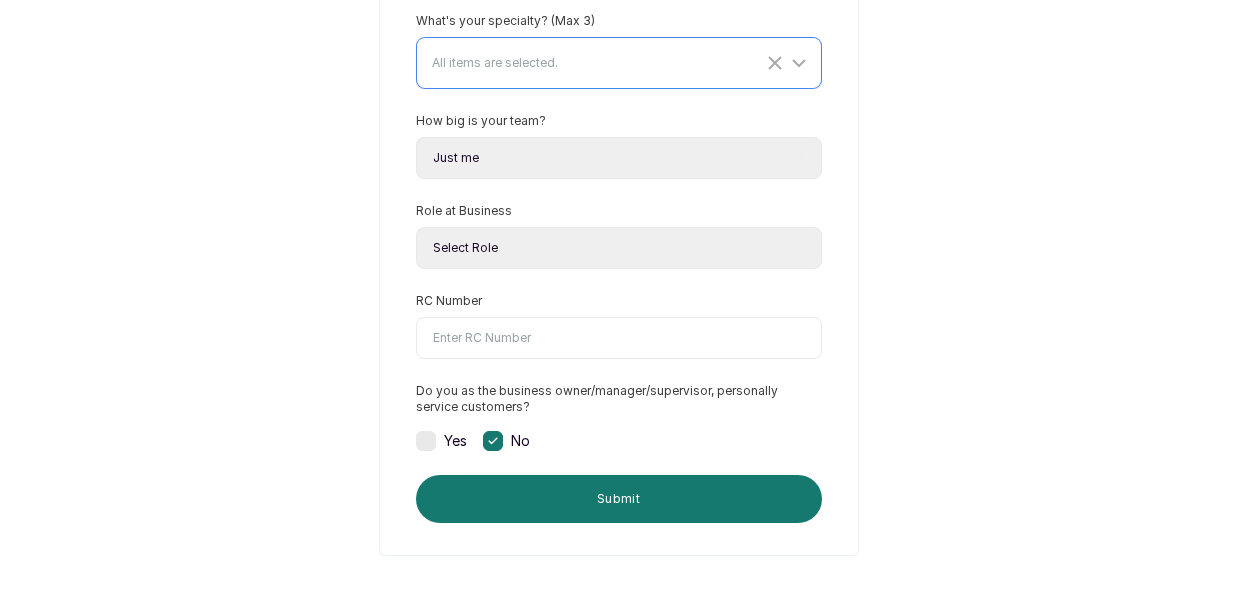 click on "Select a team size Just me 2-5 6-10 10+" at bounding box center [619, 158] 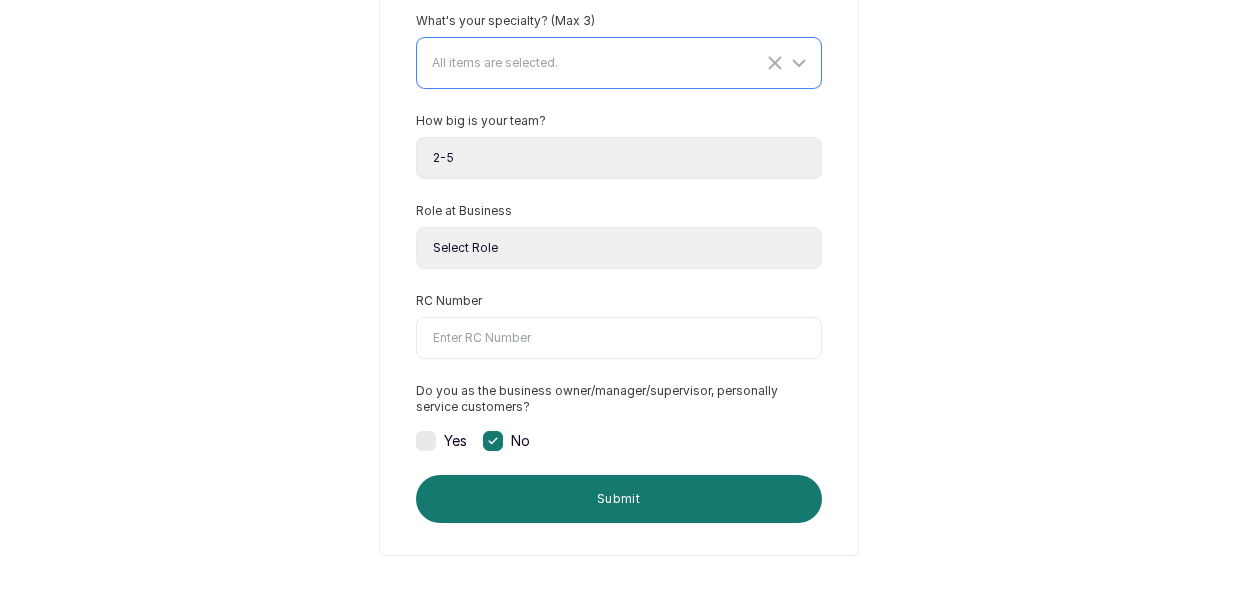 click on "Select Role Owner Manager" at bounding box center (619, 248) 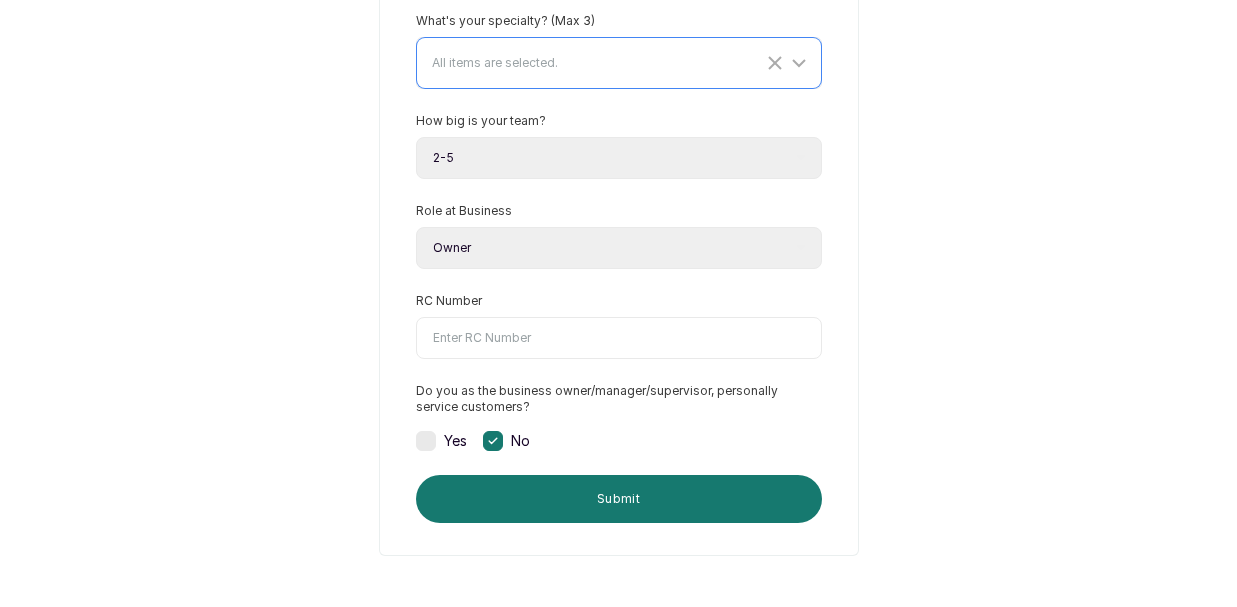 click on "RC Number" at bounding box center [619, 338] 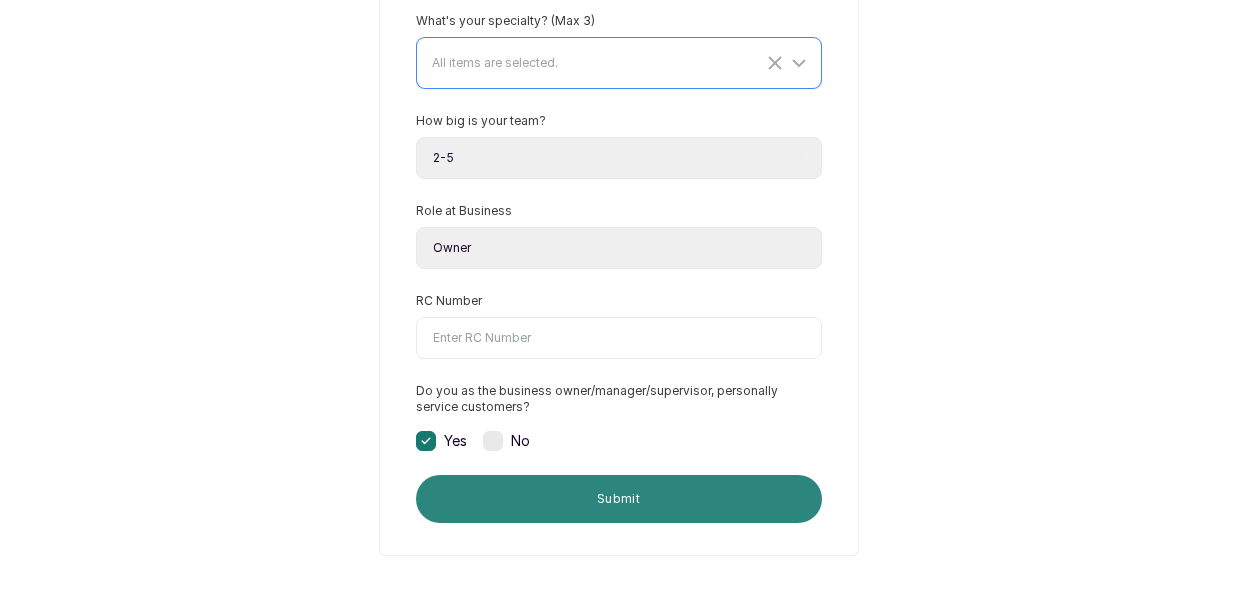 click on "Submit" at bounding box center [619, 499] 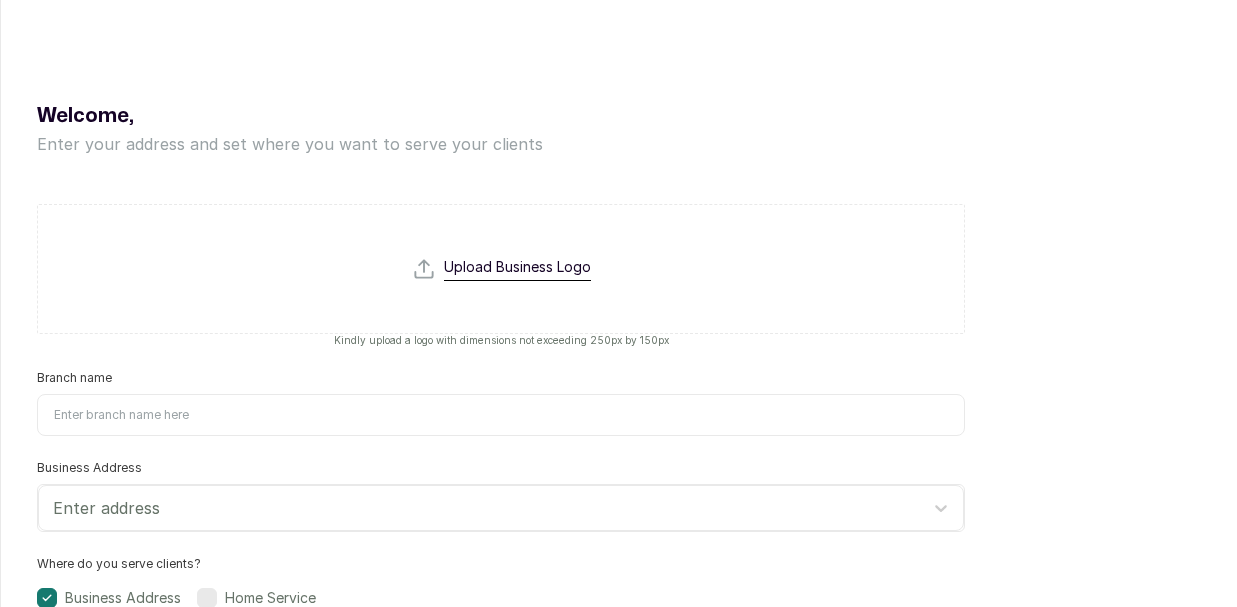 scroll, scrollTop: 0, scrollLeft: 0, axis: both 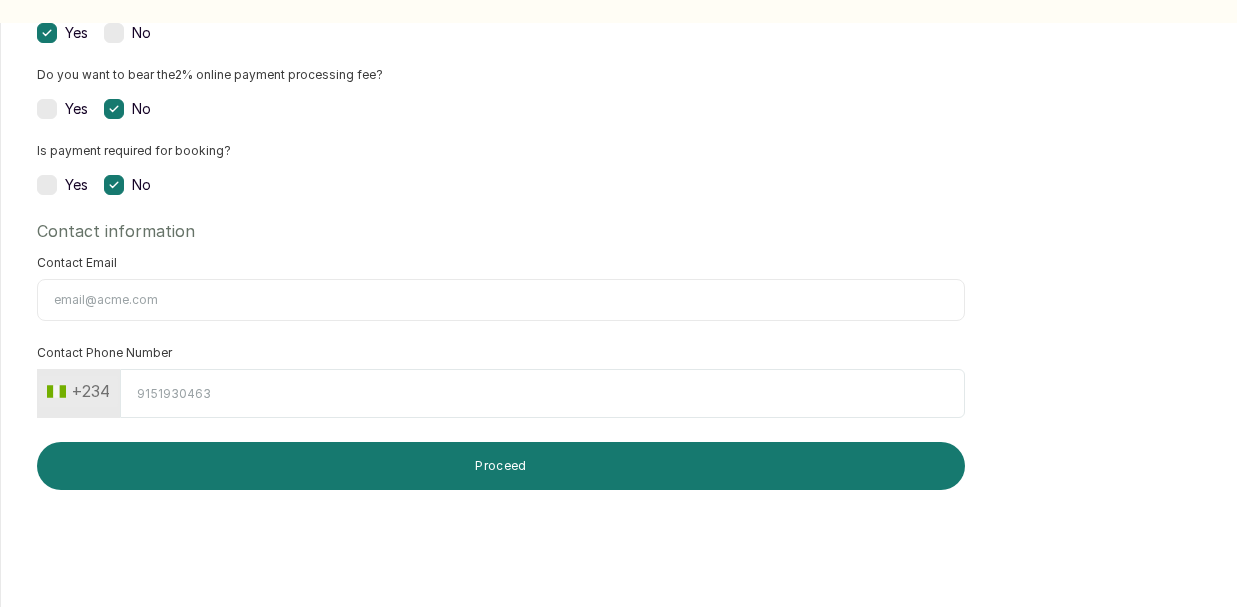 click on "Contact Email" at bounding box center [501, 300] 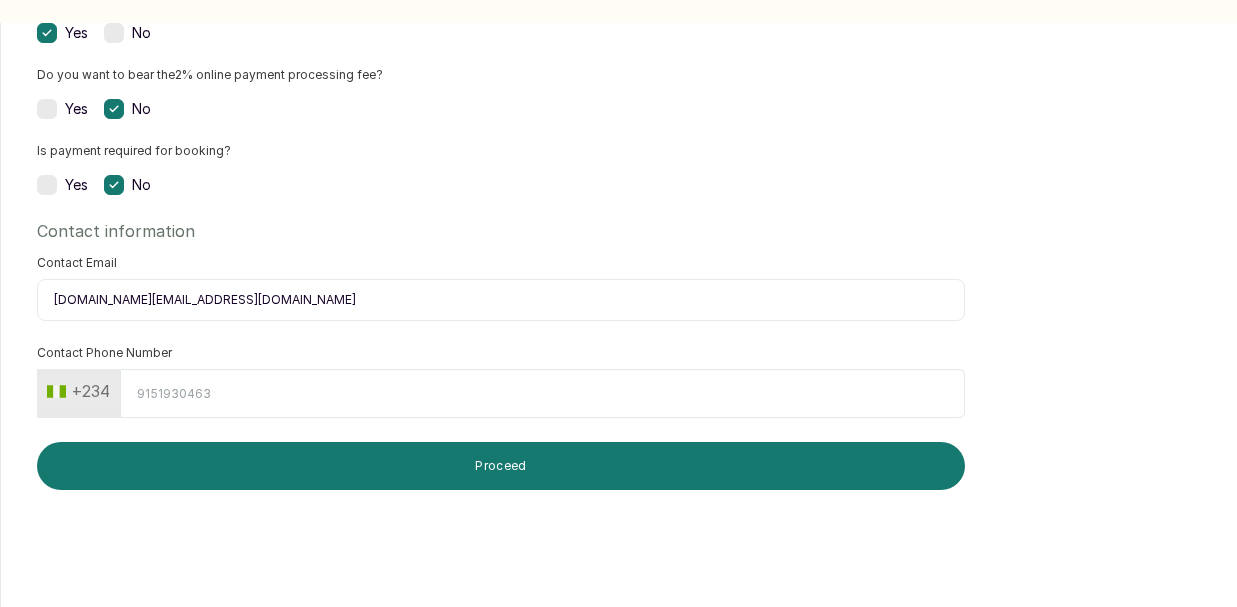 type on "Owerri, Imo State" 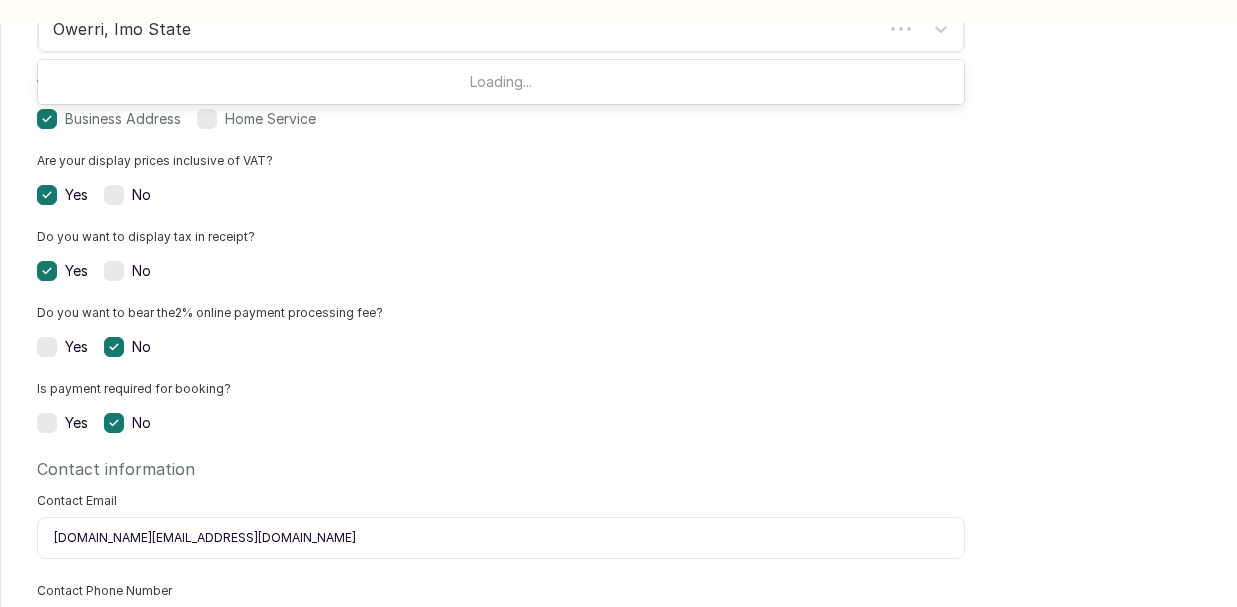 scroll, scrollTop: 417, scrollLeft: 0, axis: vertical 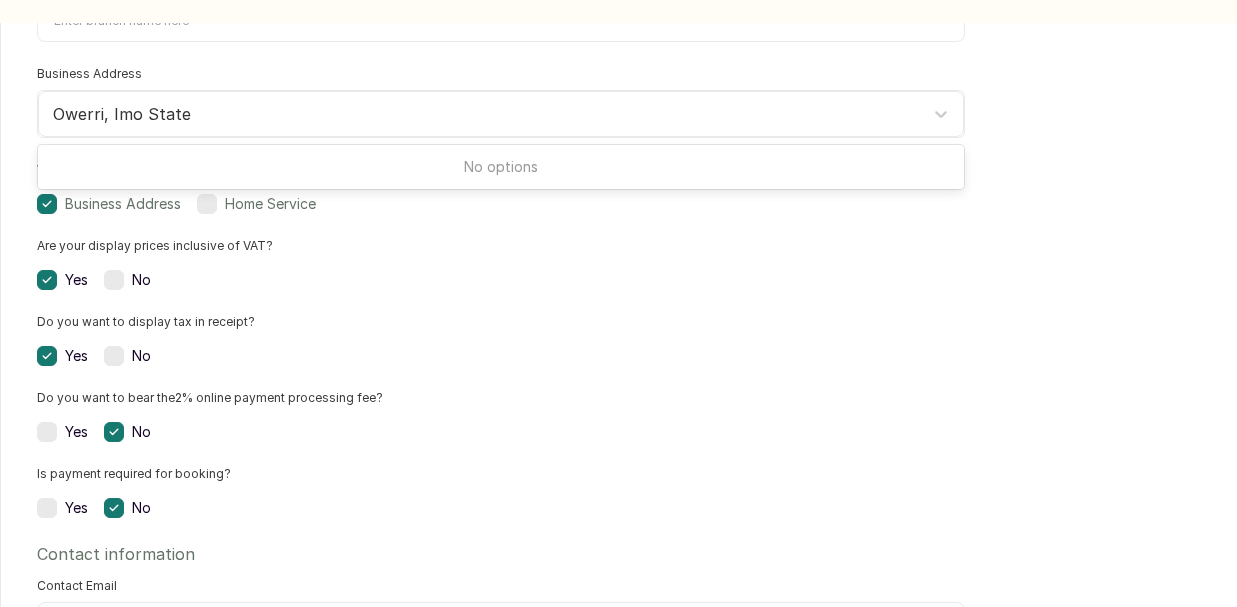 click at bounding box center (47, 508) 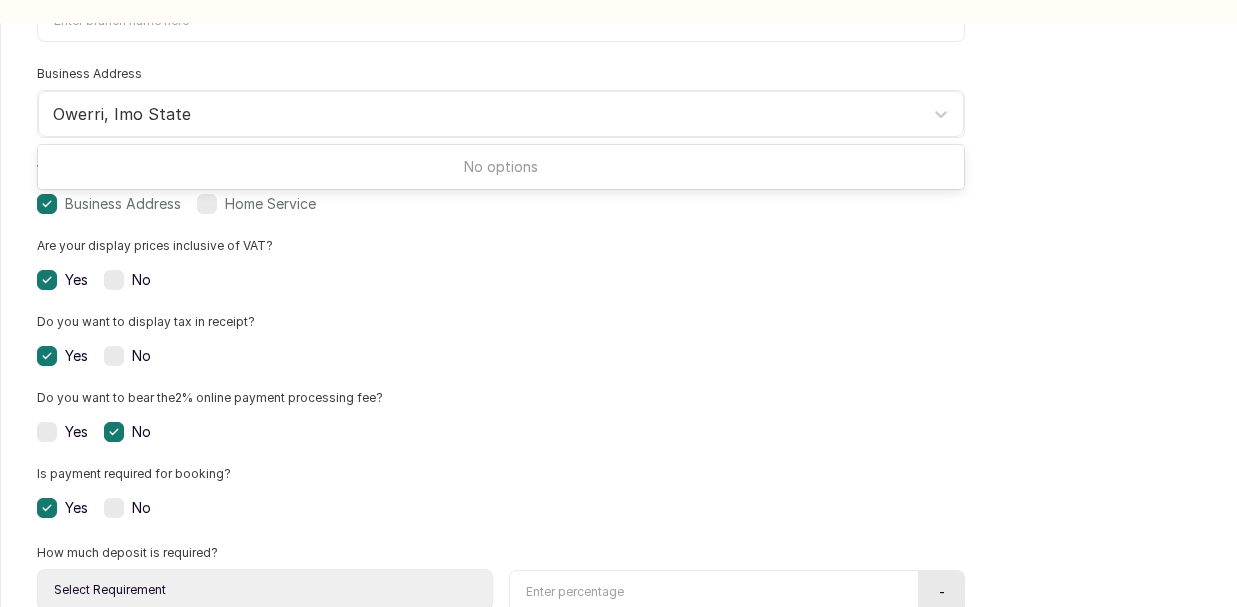 click on "No" at bounding box center (127, 508) 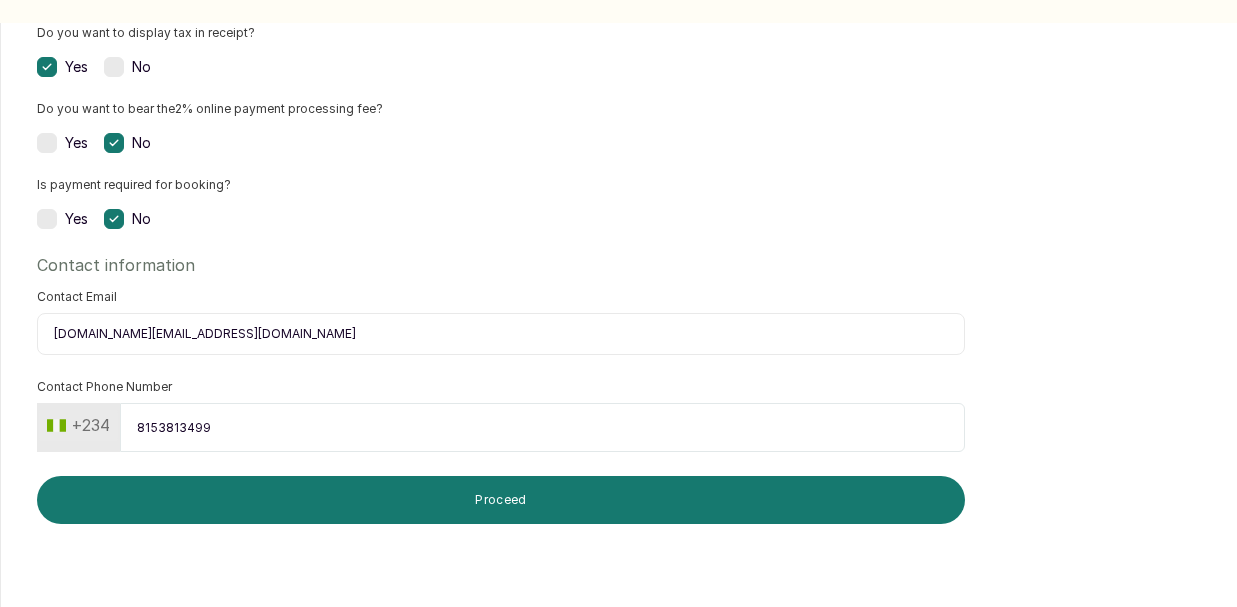 scroll, scrollTop: 707, scrollLeft: 0, axis: vertical 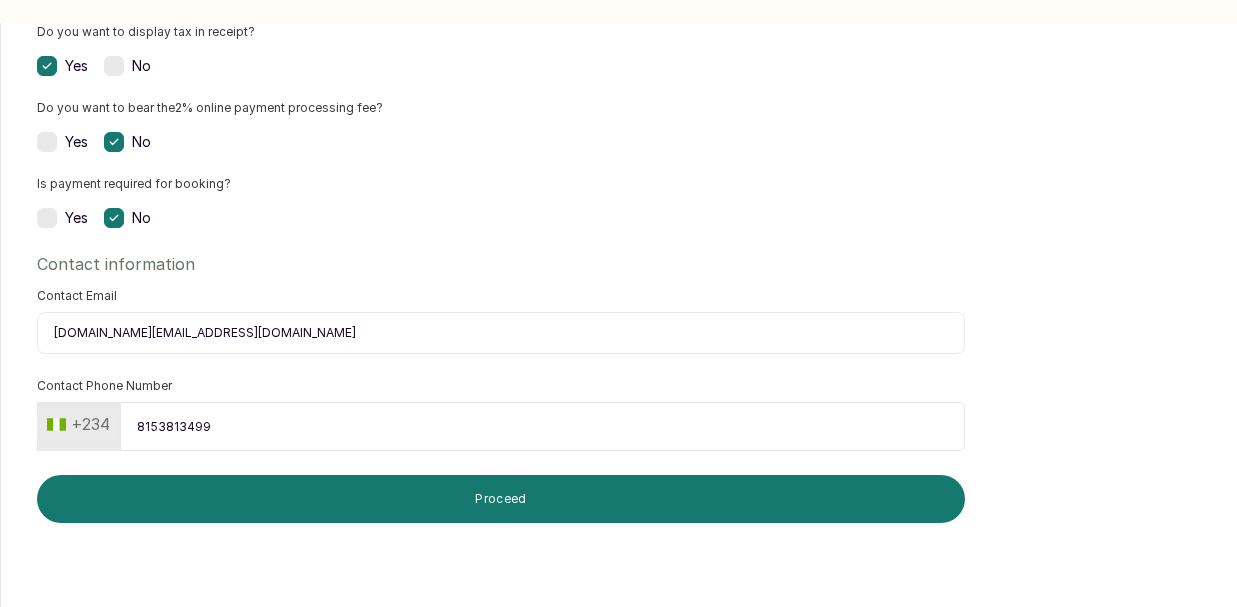 click at bounding box center (47, 218) 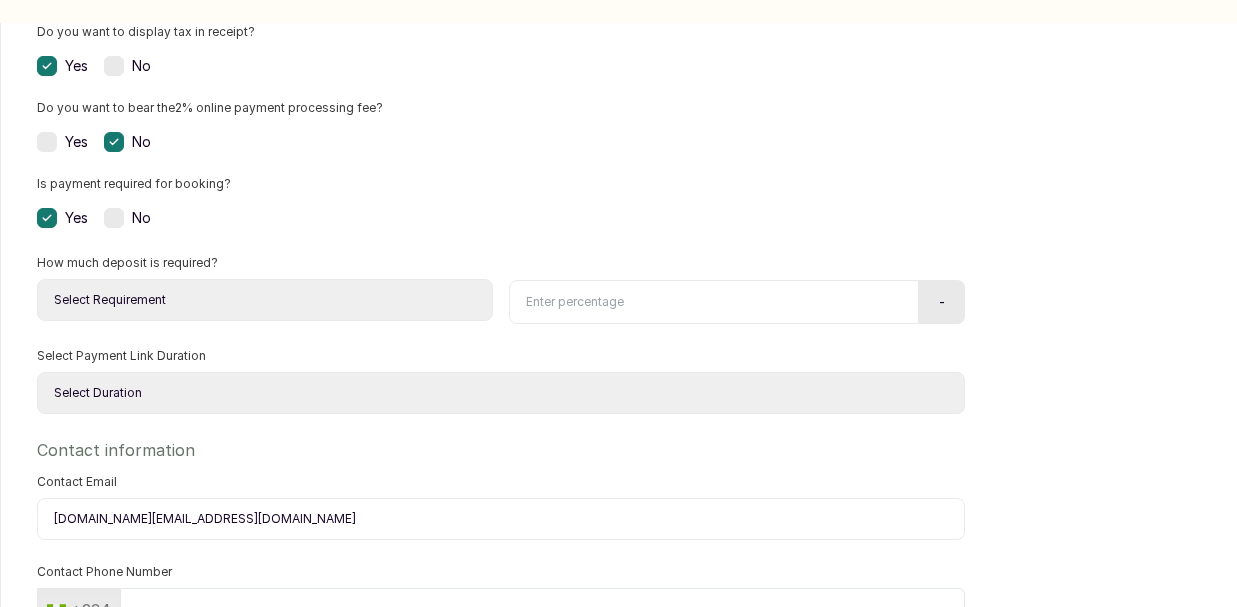 click on "Select Requirement Percentage Fixed Amount" at bounding box center (265, 300) 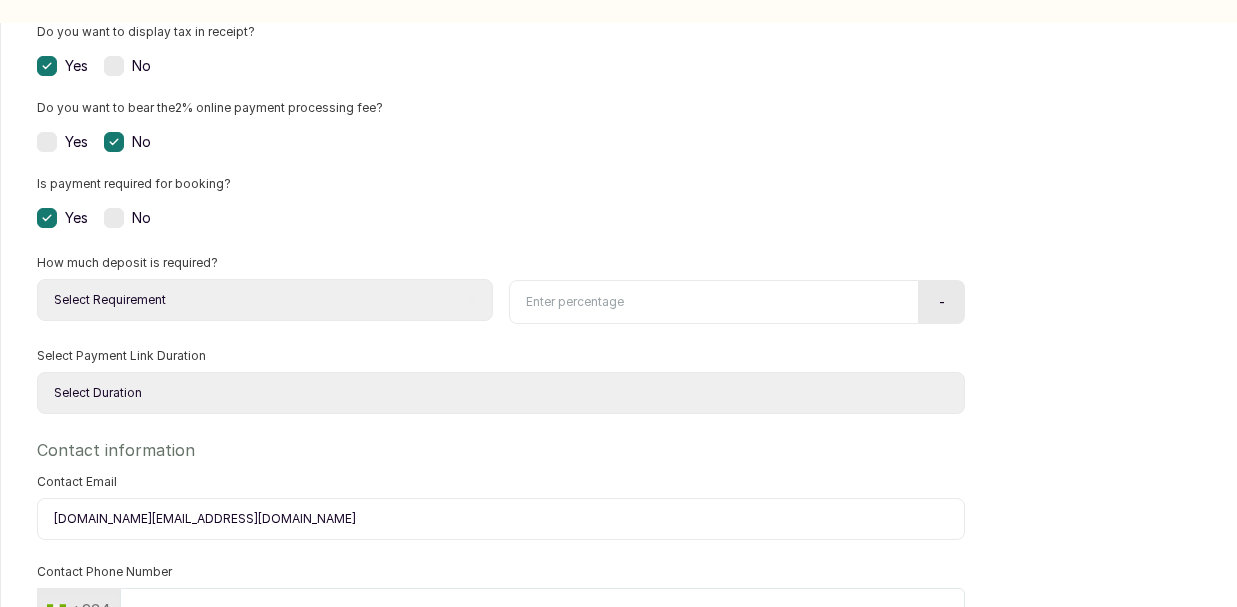 select on "percentage" 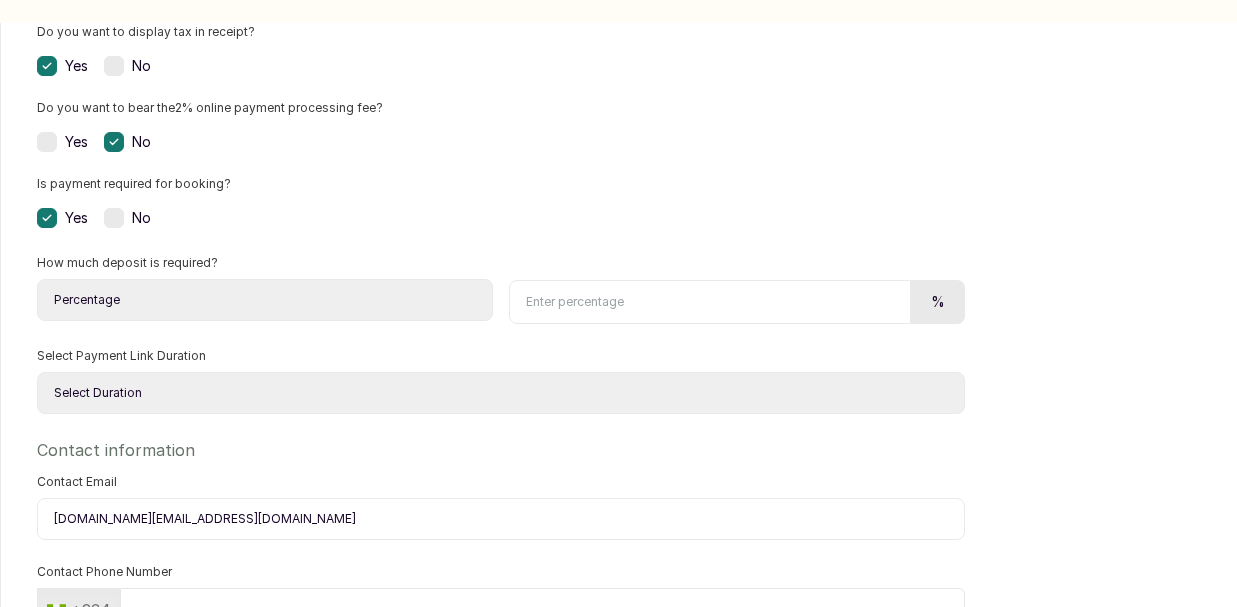 click at bounding box center (710, 302) 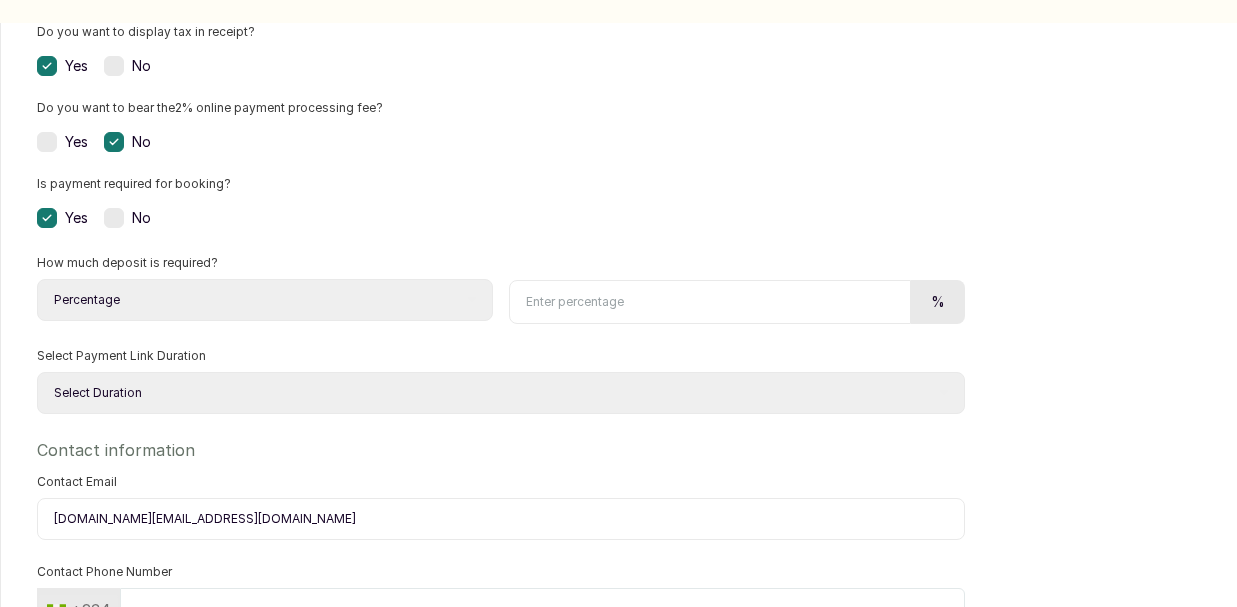 click on "Select Requirement Percentage Fixed Amount" at bounding box center (265, 300) 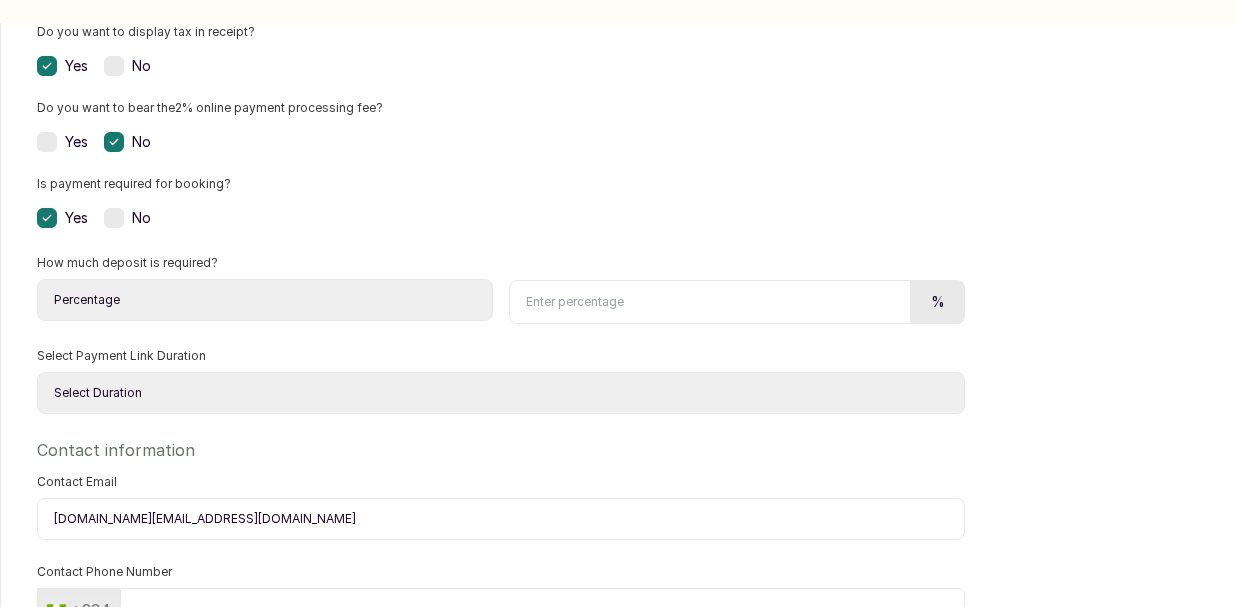 click at bounding box center [710, 302] 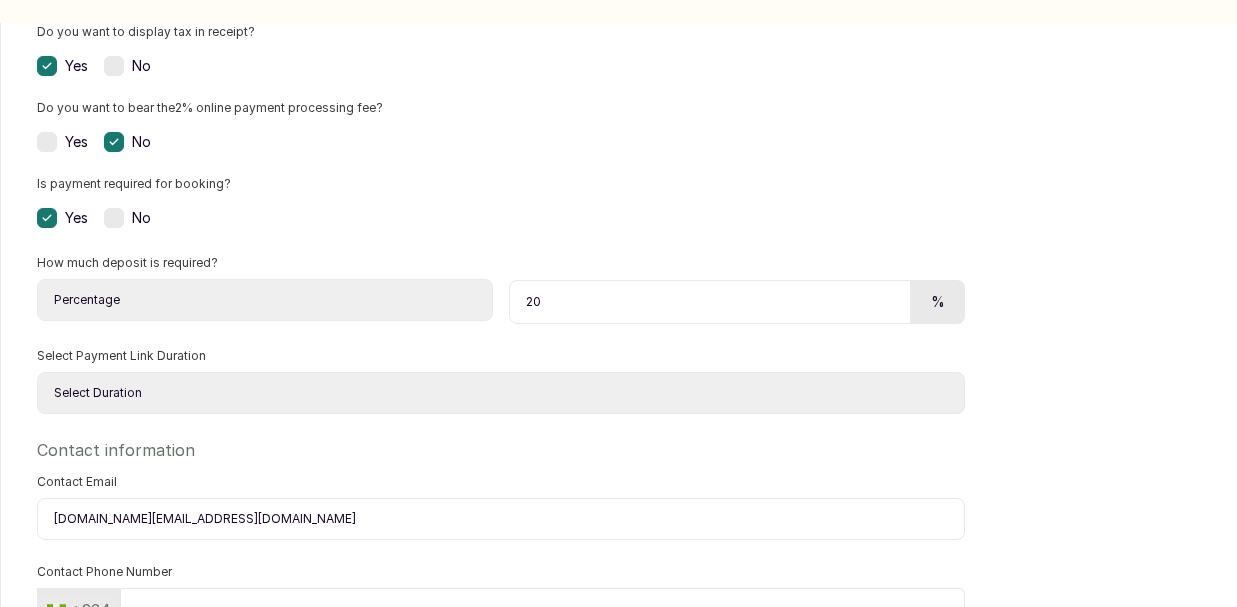 type on "20" 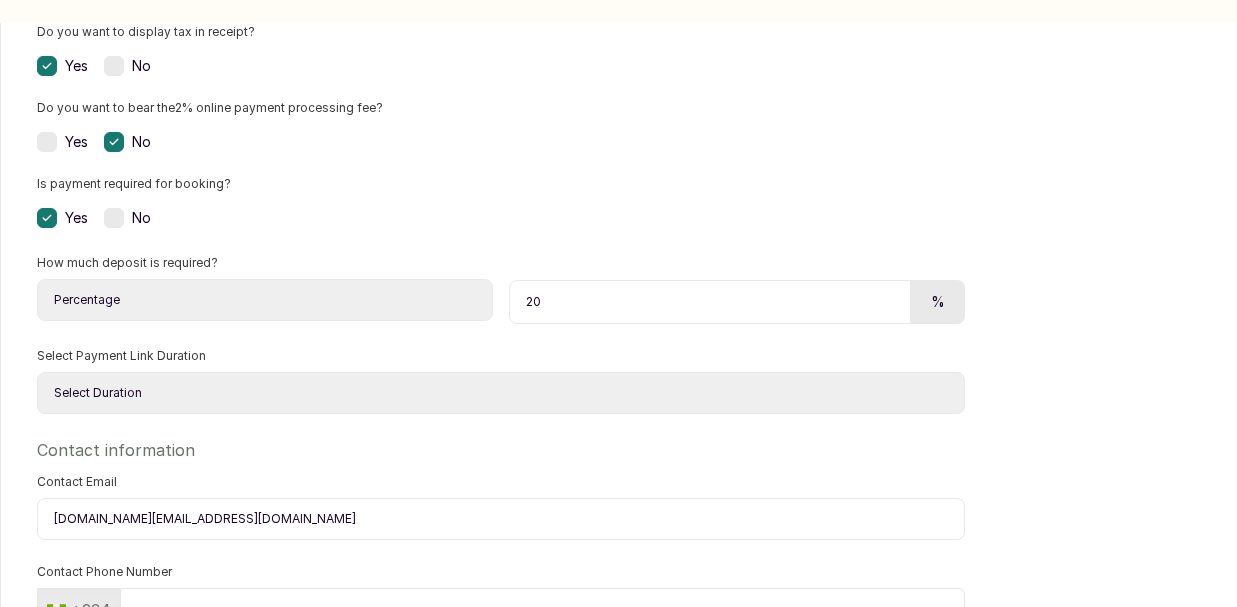 click on "Select Duration 1 hour 2 hour 3 hour 4 hour 5 hour 6 hour 7 hour 8 hour 9 hour 10 hour 11 hour 12 hour 13 hour 14 hour 15 hour 16 hour 17 hour 18 hour 19 hour 20 hour 21 hour 22 hour 23 hour 24 hour" at bounding box center [501, 393] 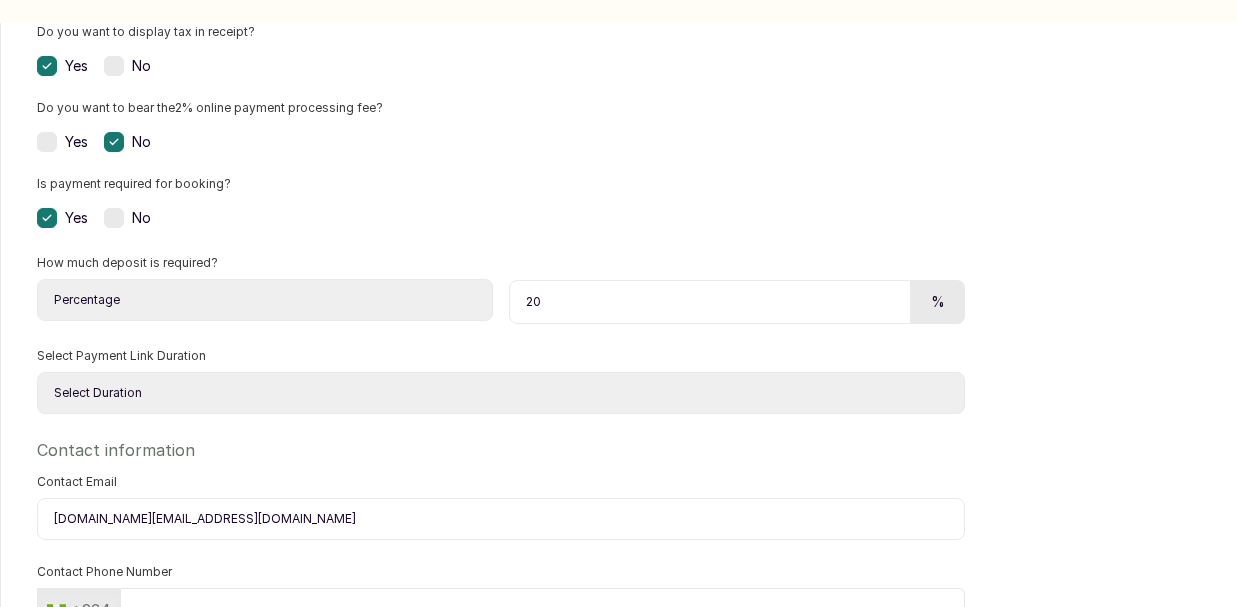 select on "2" 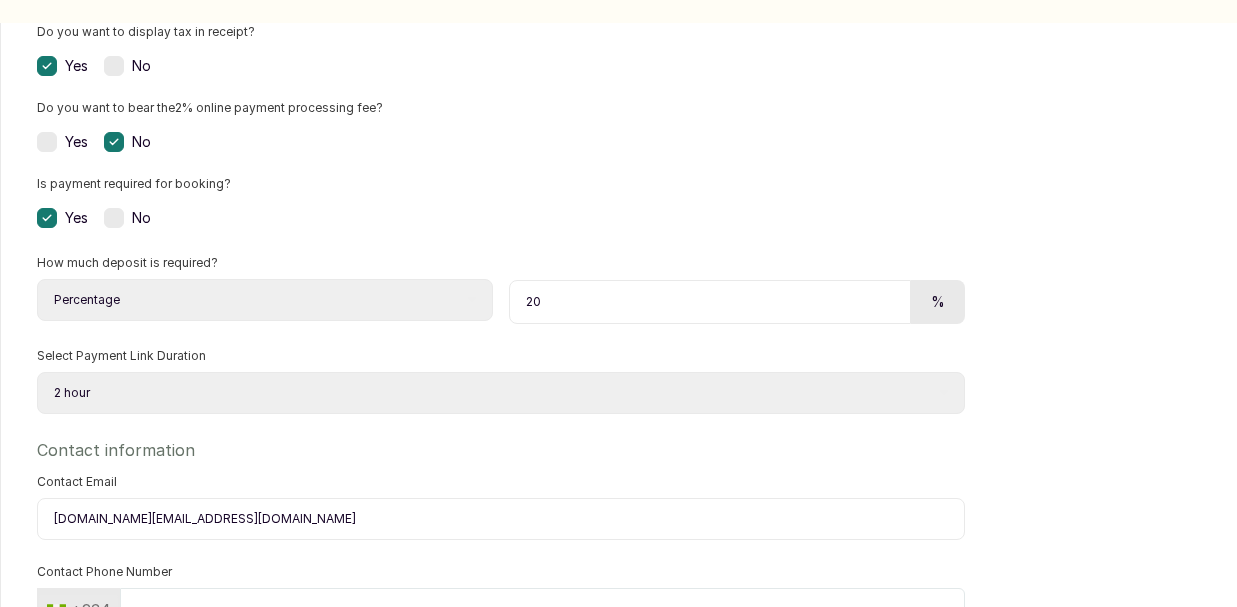 scroll, scrollTop: 739, scrollLeft: 0, axis: vertical 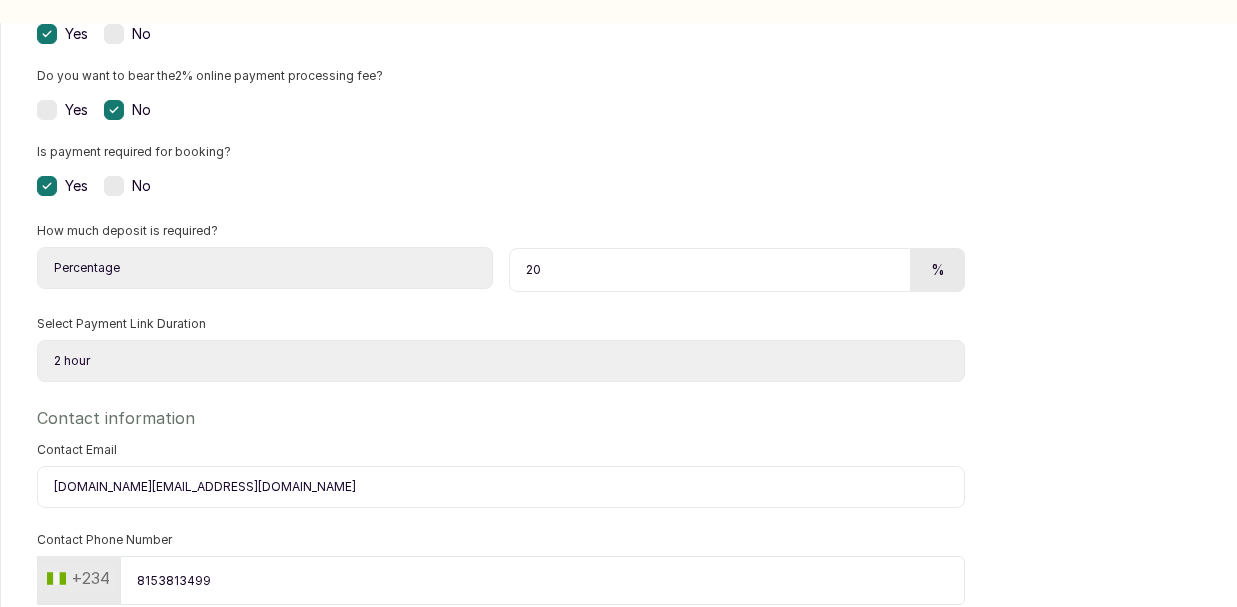 click on "Select Duration 1 hour 2 hour 3 hour 4 hour 5 hour 6 hour 7 hour 8 hour 9 hour 10 hour 11 hour 12 hour 13 hour 14 hour 15 hour 16 hour 17 hour 18 hour 19 hour 20 hour 21 hour 22 hour 23 hour 24 hour" at bounding box center (501, 361) 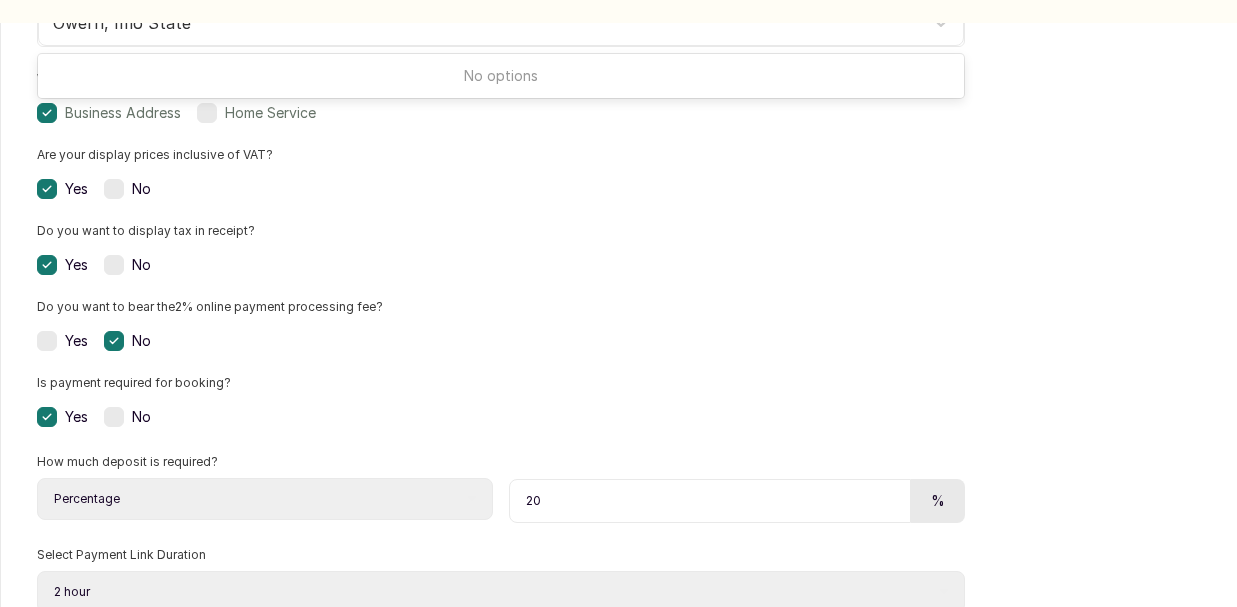 scroll, scrollTop: 427, scrollLeft: 0, axis: vertical 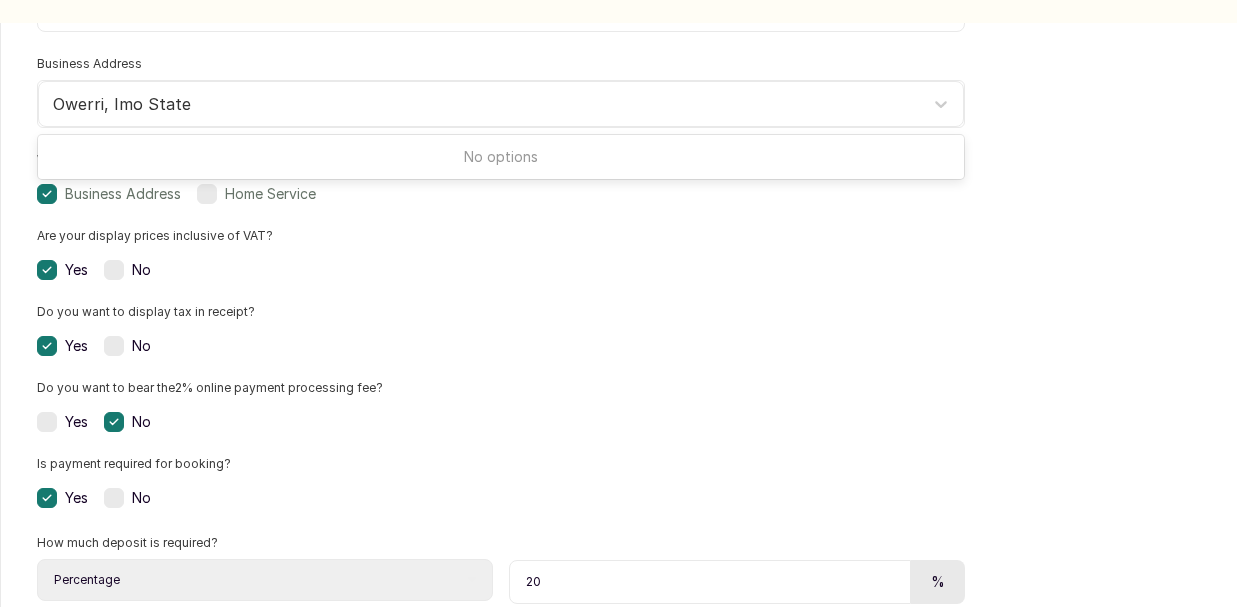 click on "Yes No" at bounding box center [501, 270] 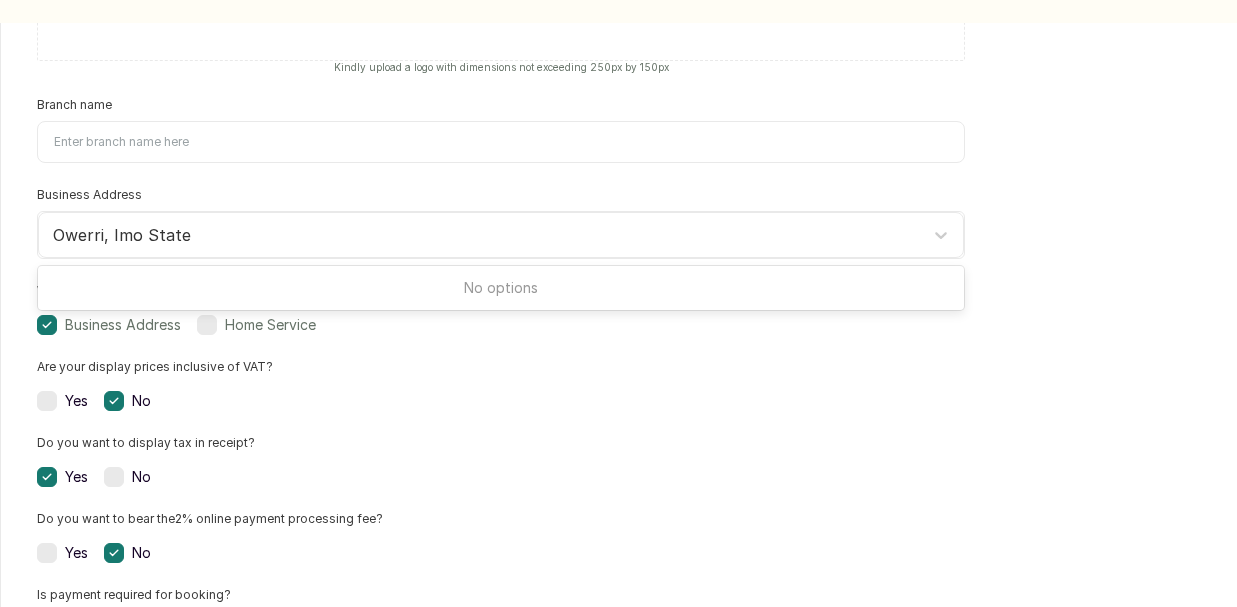 scroll, scrollTop: 284, scrollLeft: 0, axis: vertical 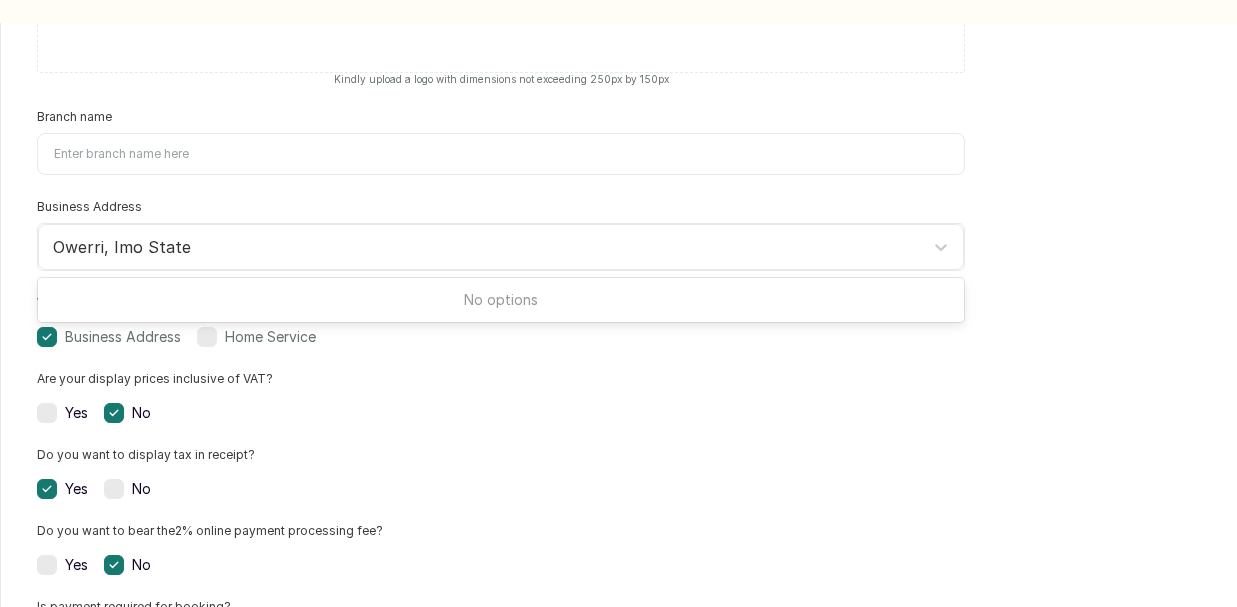 click at bounding box center [47, 413] 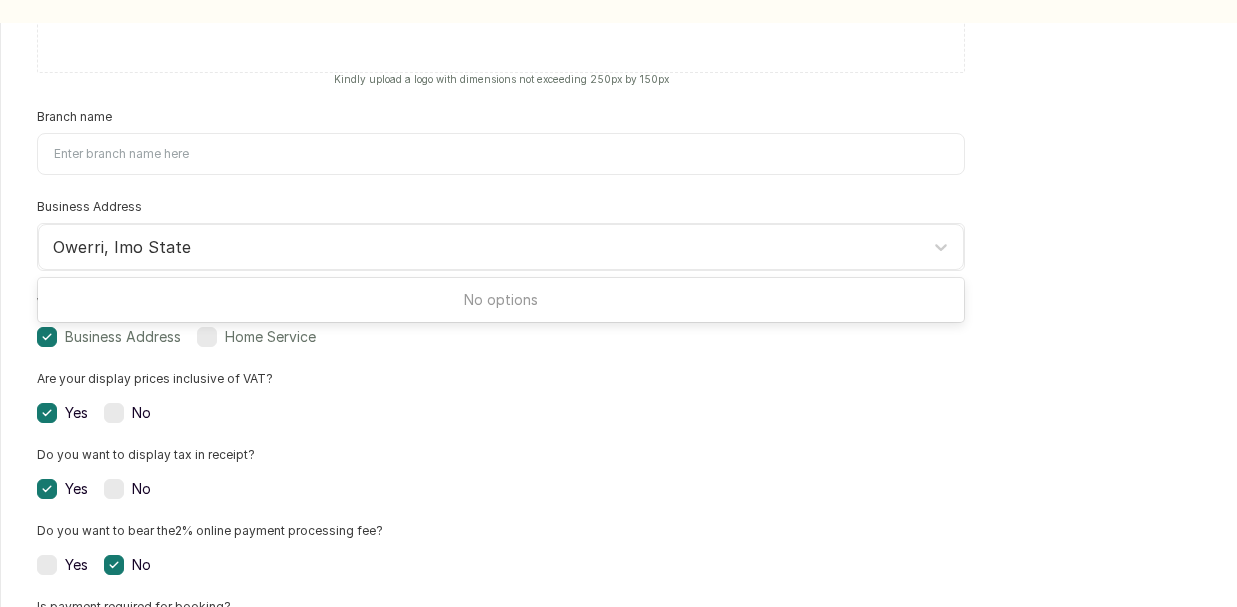 click at bounding box center (114, 413) 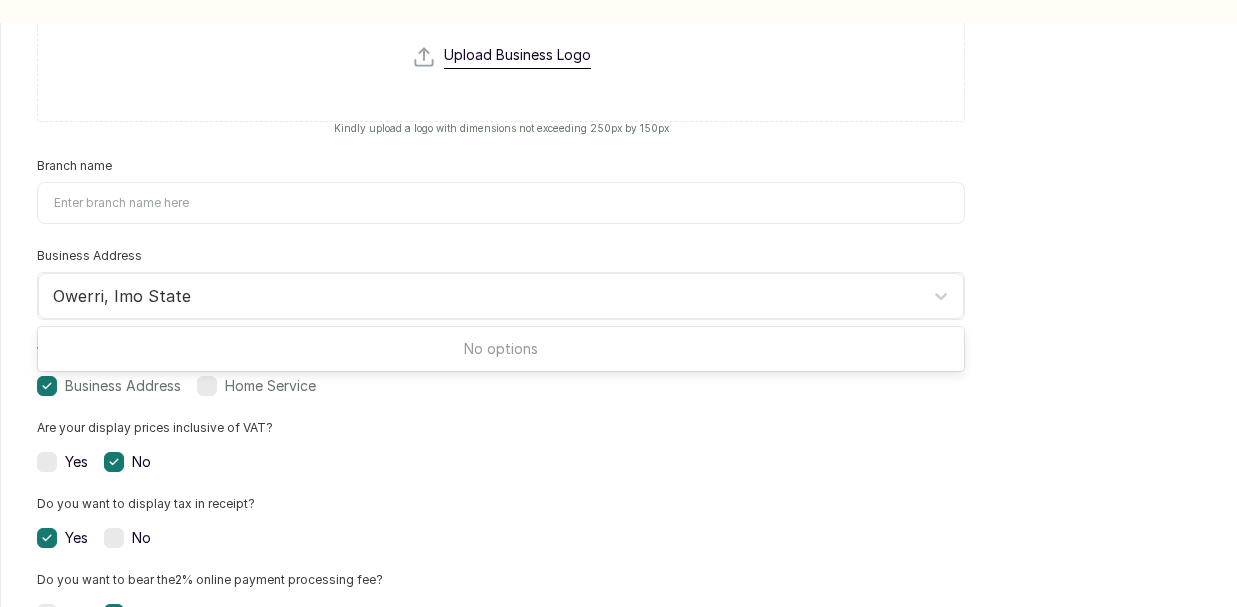 scroll, scrollTop: 145, scrollLeft: 0, axis: vertical 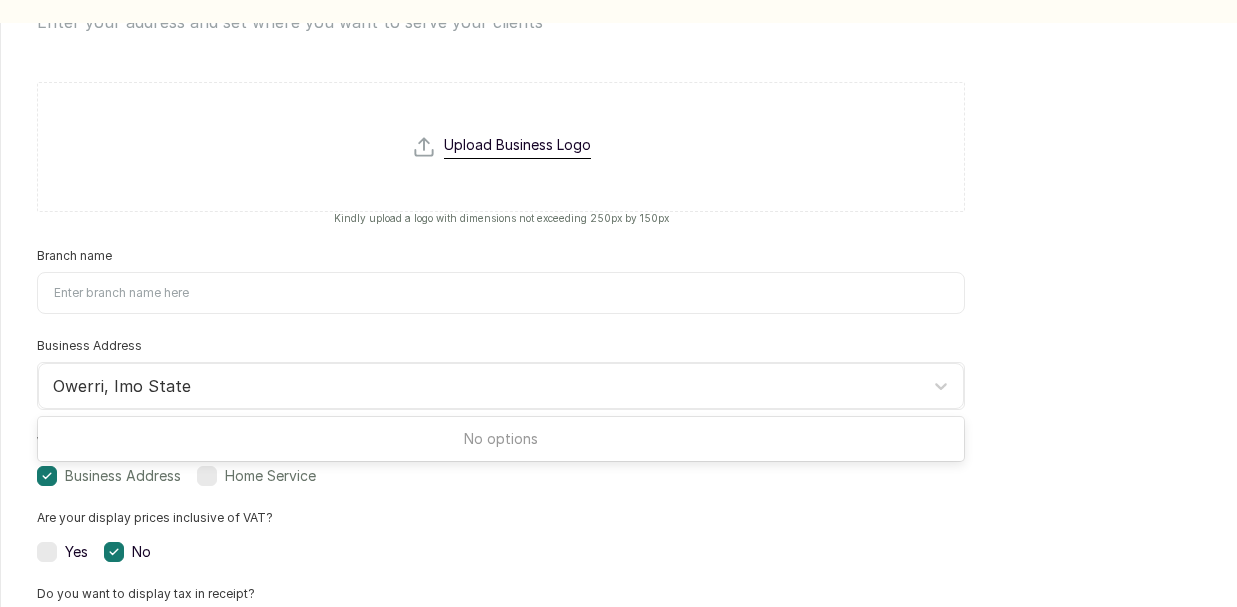 click on "Upload Business Logo Kindly upload a logo with dimensions not exceeding 250px by 150px Branch name   Business Address Owerri, Imo State No options Where do you serve clients? Business Address Home Service Are your display prices inclusive of VAT? Yes No Do you want to display tax in receipt? Yes No Do you want to bear the  2 % online payment processing fee? Yes No Is payment required for booking? Yes No How much deposit is required? Select Requirement Percentage Fixed Amount 20 % Select Payment Link Duration Select Duration 1 hour 2 hour 3 hour 4 hour 5 hour 6 hour 7 hour 8 hour 9 hour 10 hour 11 hour 12 hour 13 hour 14 hour 15 hour 16 hour 17 hour 18 hour 19 hour 20 hour 21 hour 22 hour 23 hour 24 hour Contact information Contact Email   thevirtualbabe.co@gmail.com Contact Phone Number +234 8153813499 Proceed" at bounding box center [501, 664] 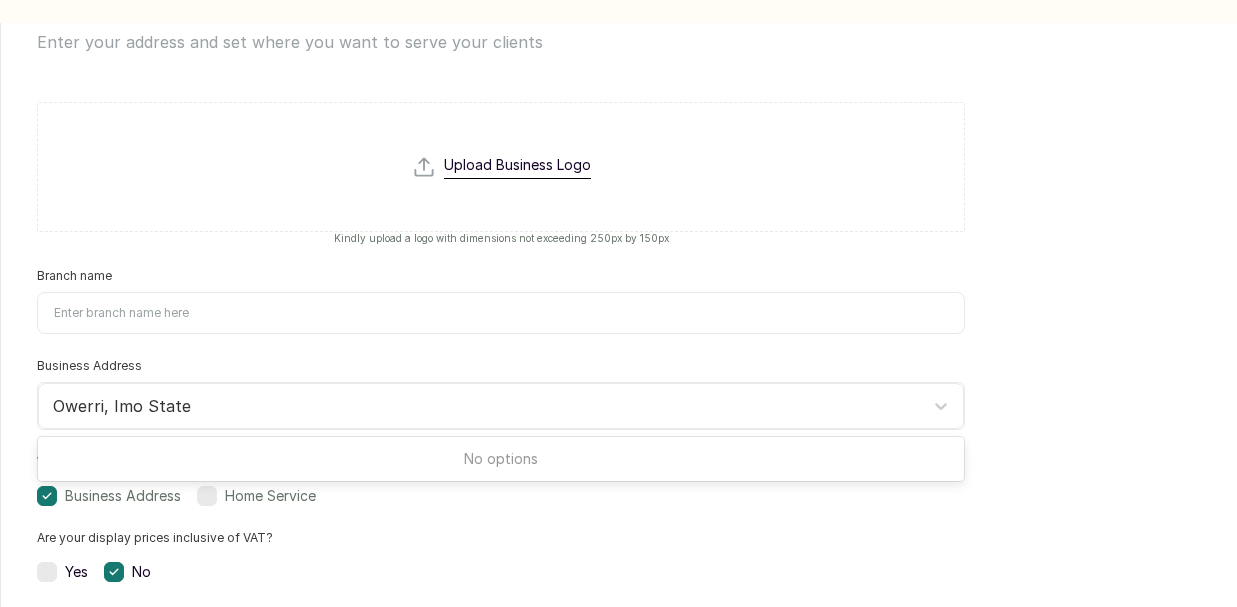 scroll, scrollTop: 0, scrollLeft: 0, axis: both 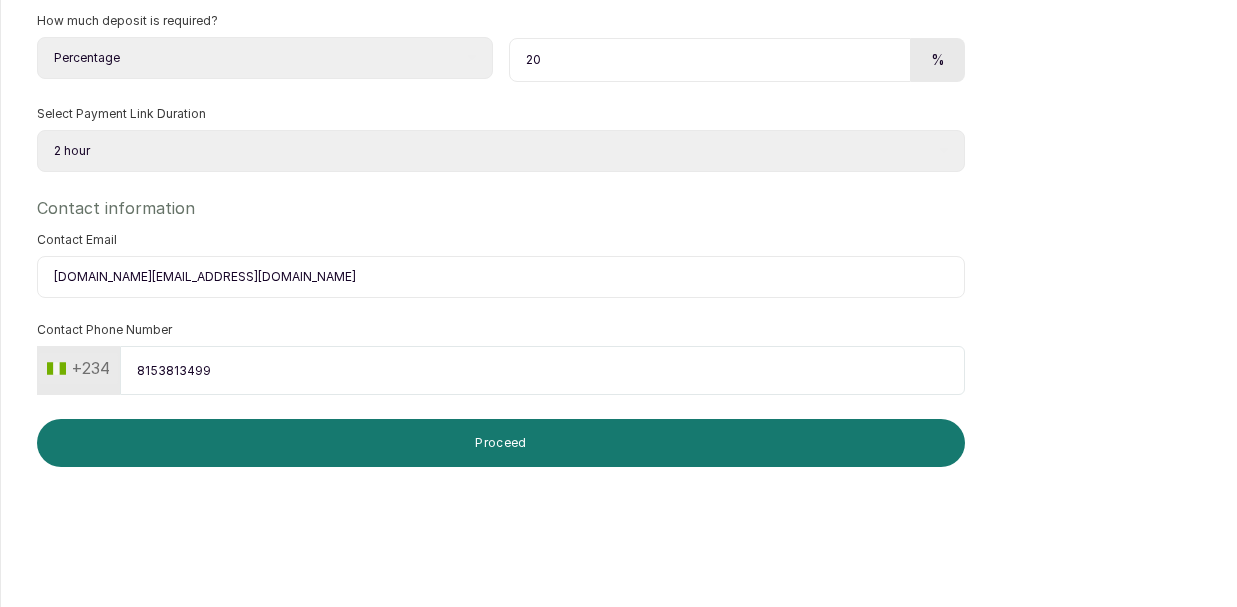 click on "Proceed" at bounding box center (501, 443) 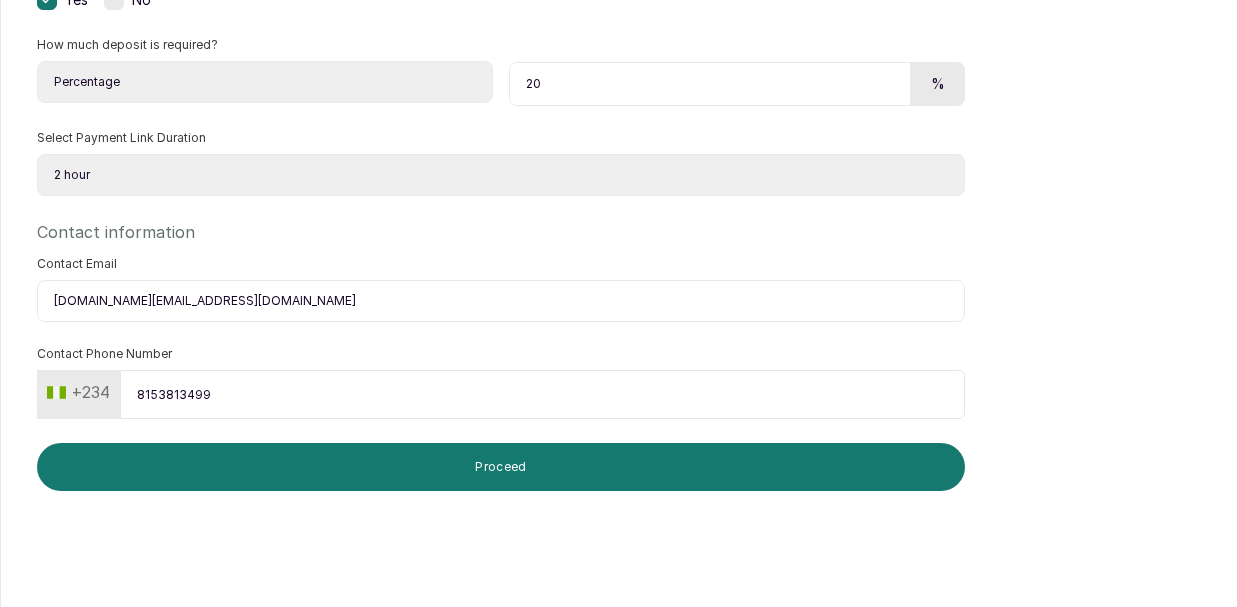 scroll, scrollTop: 112, scrollLeft: 0, axis: vertical 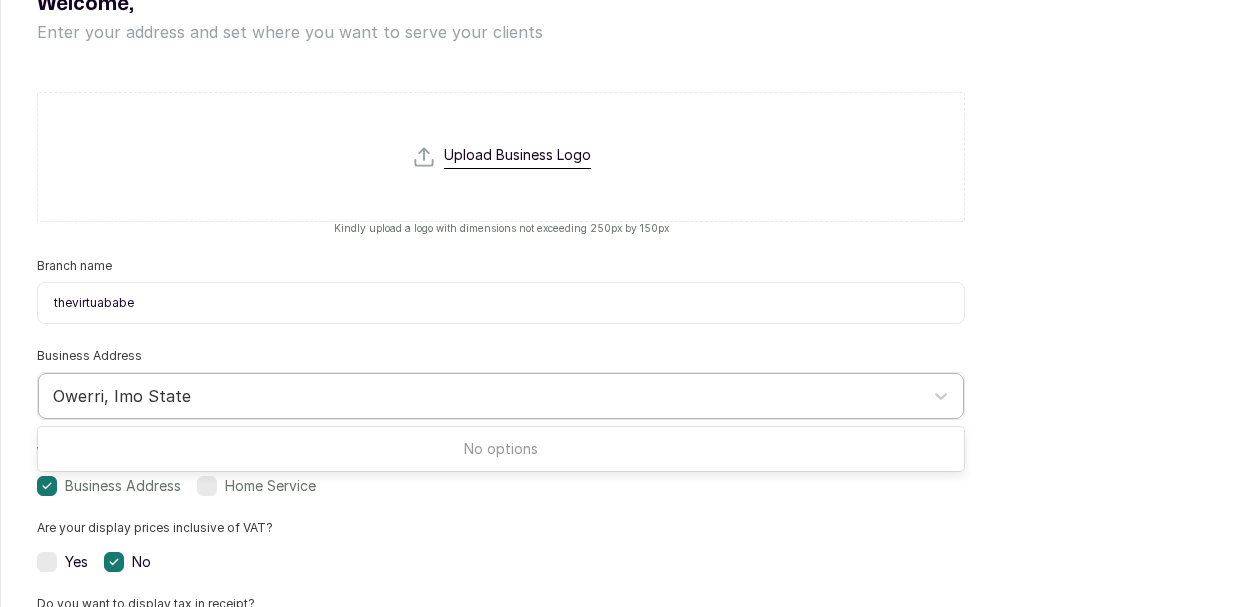type on "thevirtuababe" 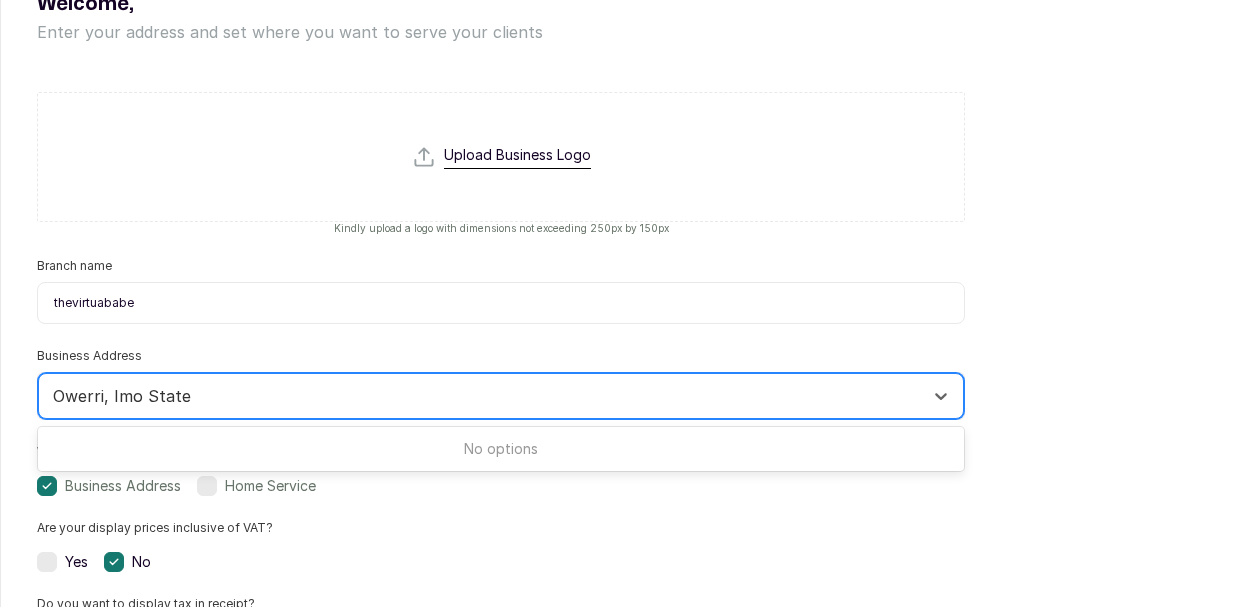click on "Owerri, Imo State" at bounding box center (483, 396) 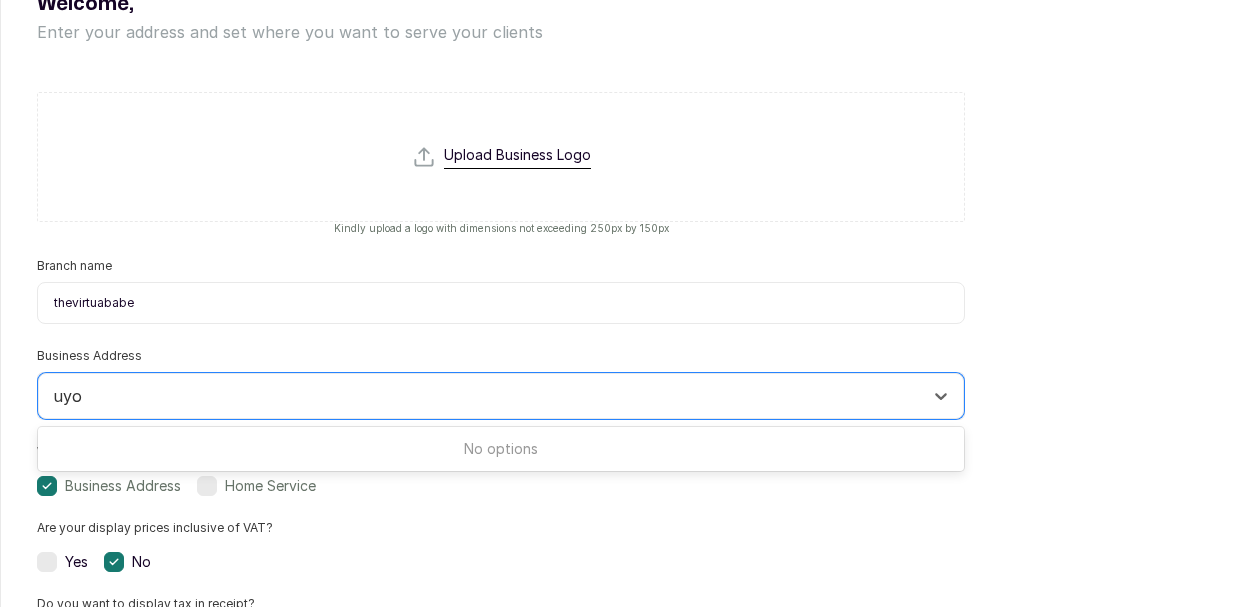type on "uyo" 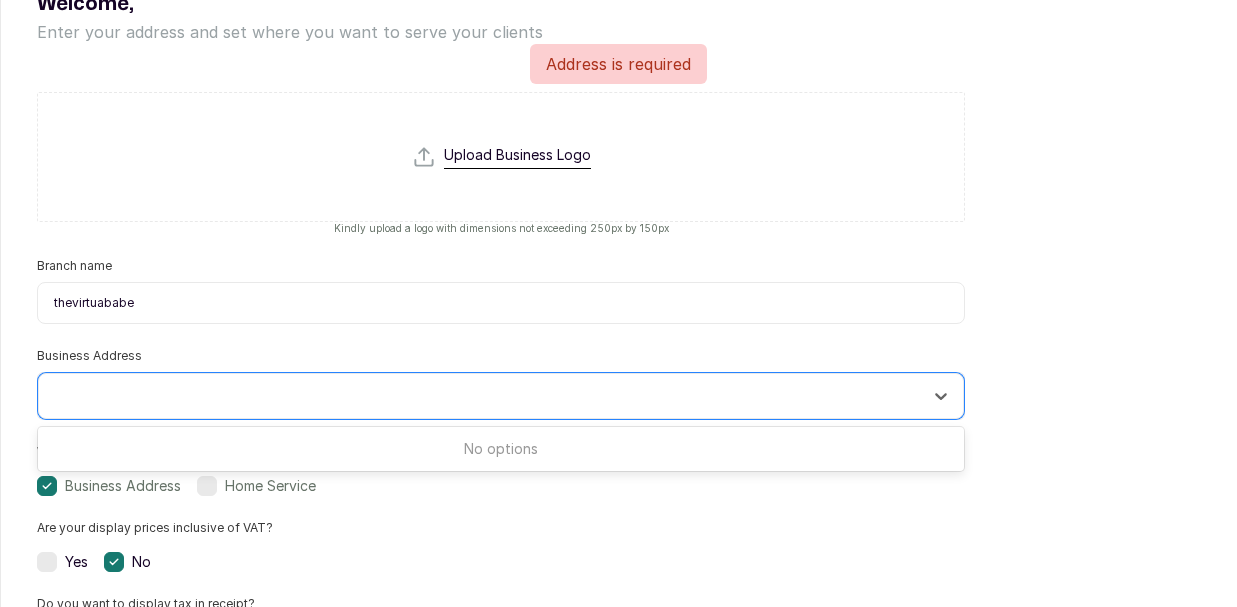 click on "Are your display prices inclusive of VAT? Yes No" at bounding box center [501, 546] 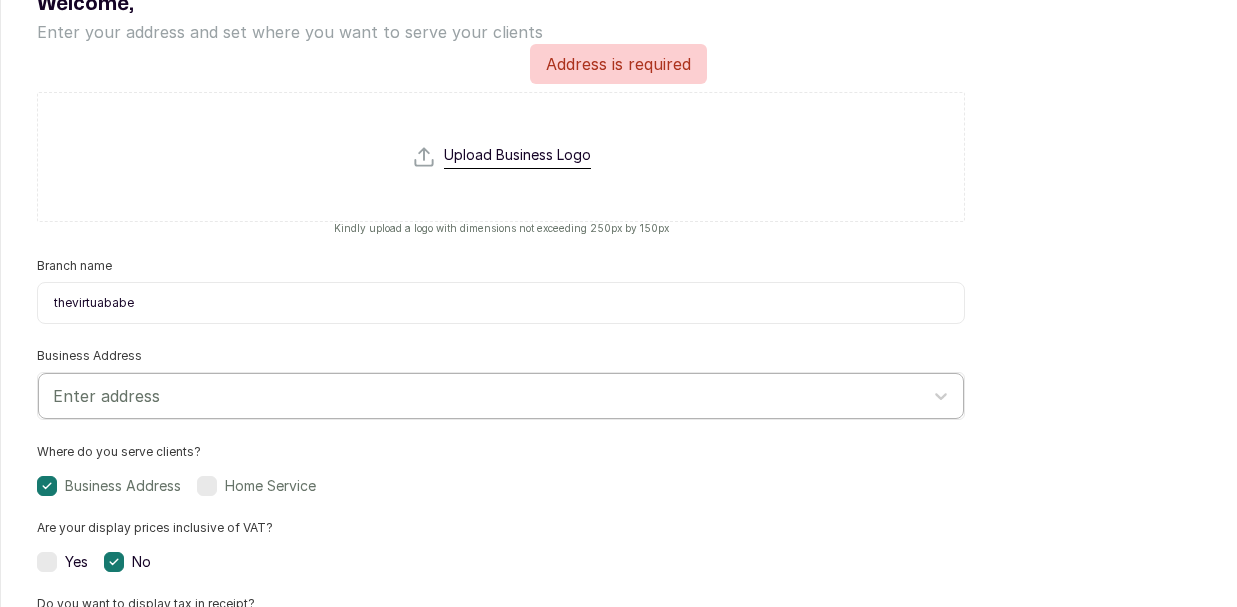 click at bounding box center [483, 396] 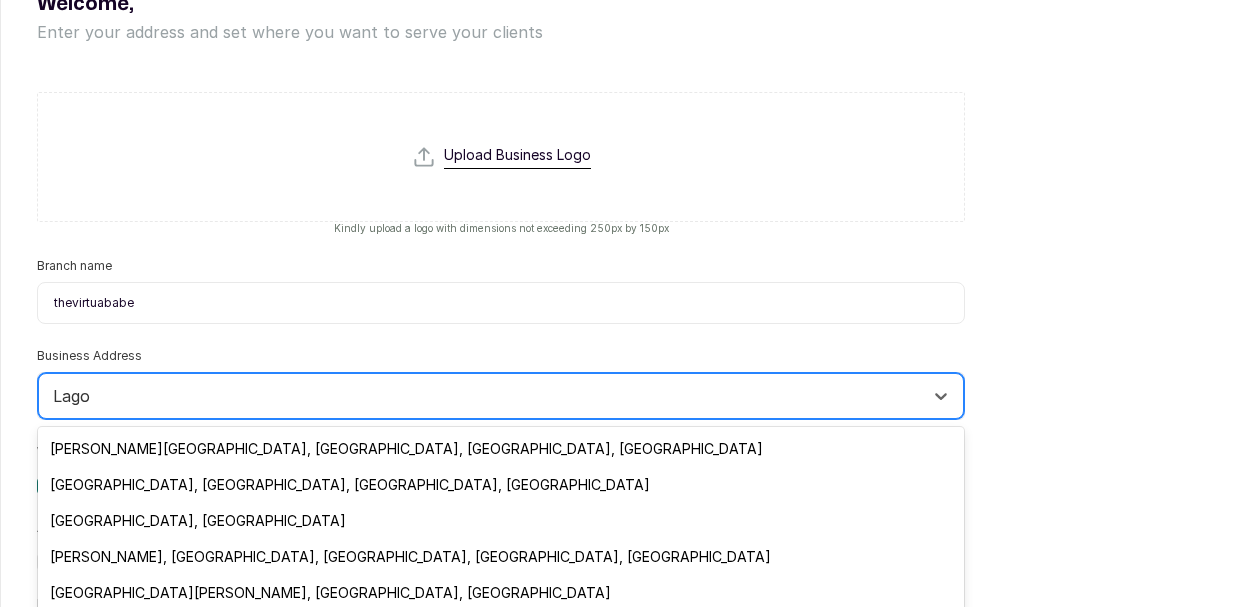 type on "Lagos" 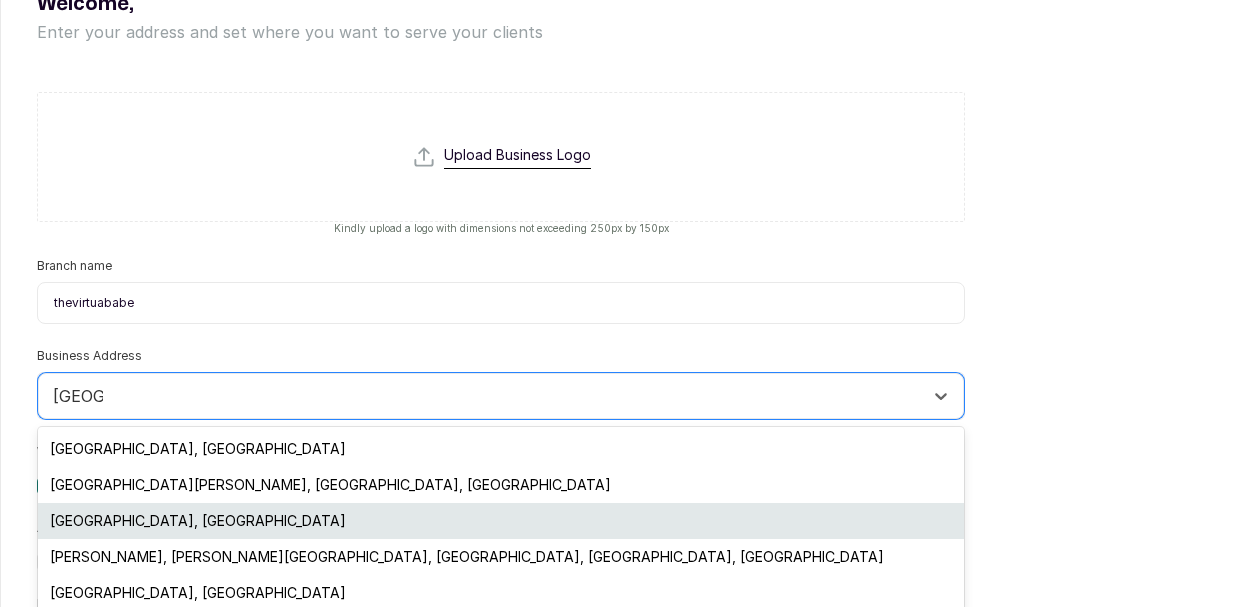 click on "Lagos, Nigeria" at bounding box center (501, 521) 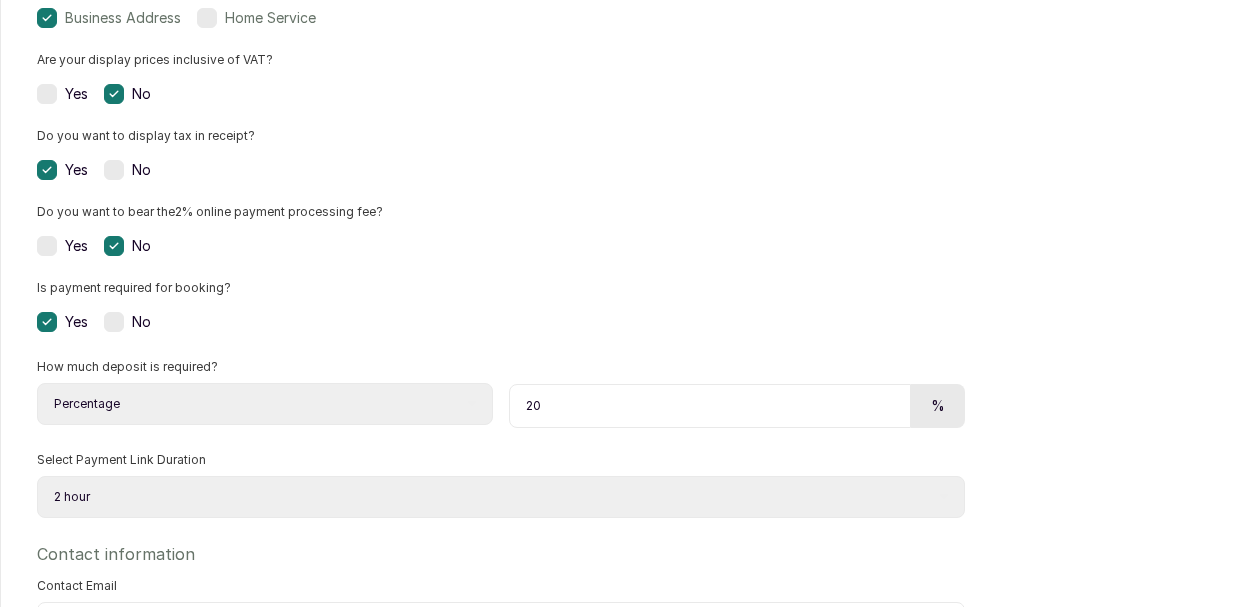 scroll, scrollTop: 926, scrollLeft: 0, axis: vertical 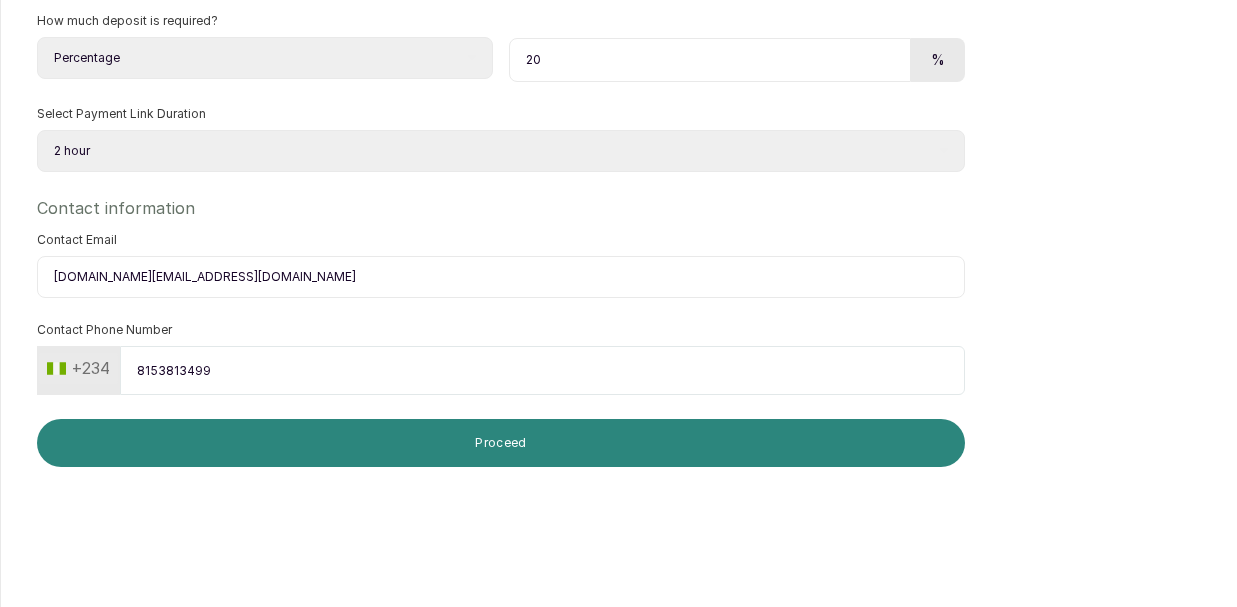 click on "Proceed" at bounding box center [501, 443] 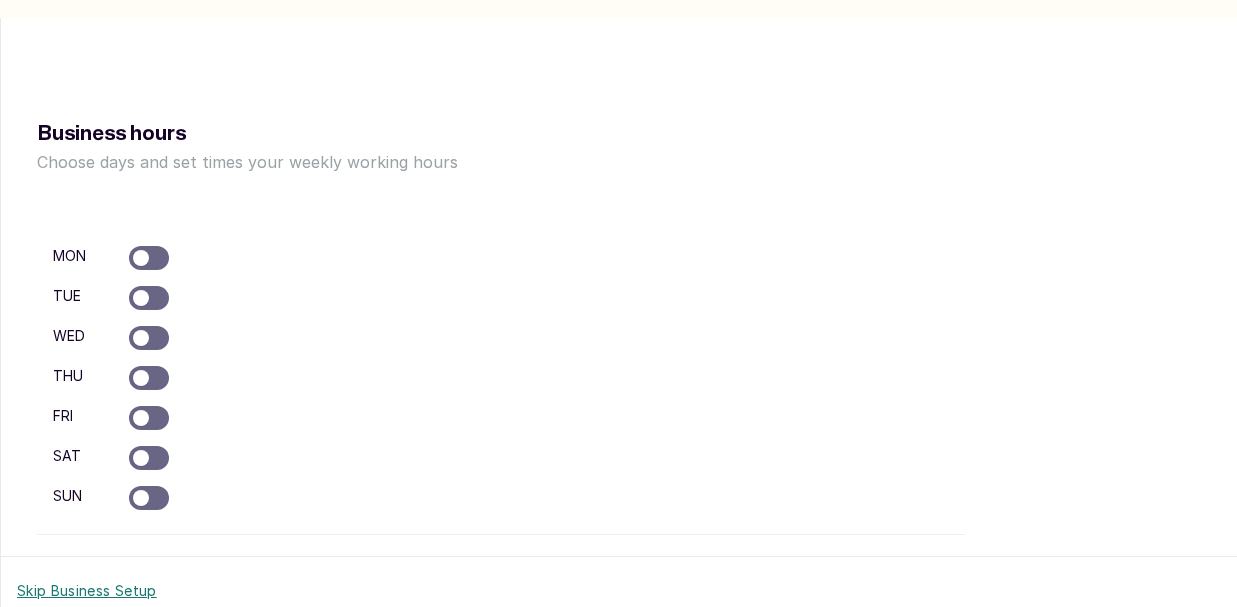 scroll, scrollTop: 232, scrollLeft: 0, axis: vertical 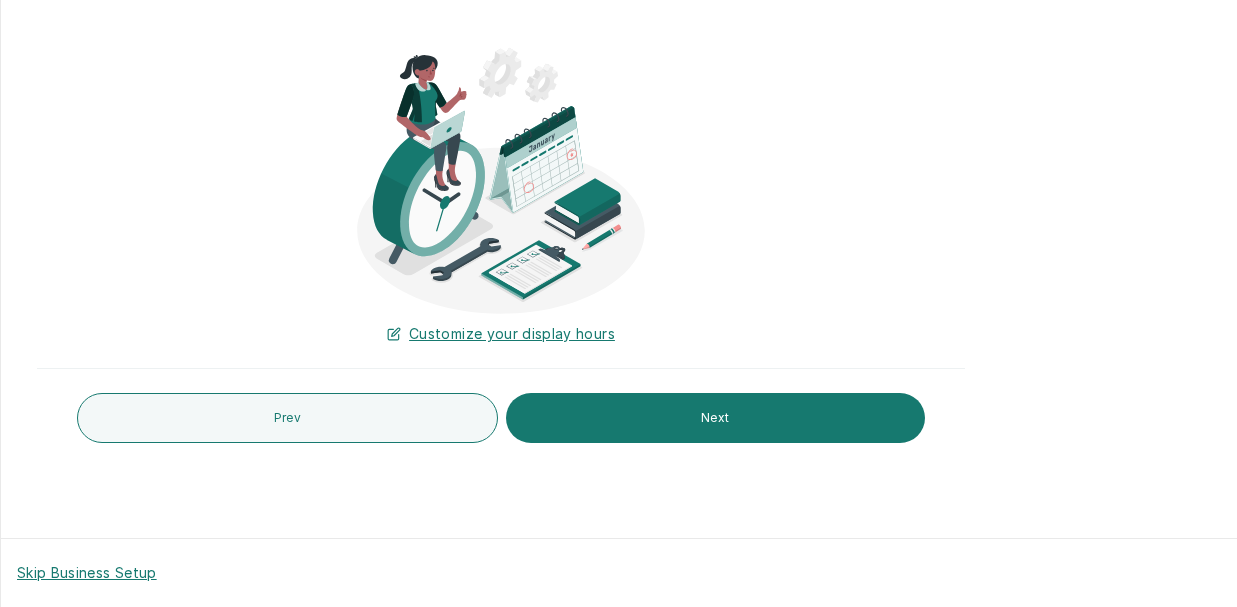 click on "Skip Business Setup" at bounding box center (87, 573) 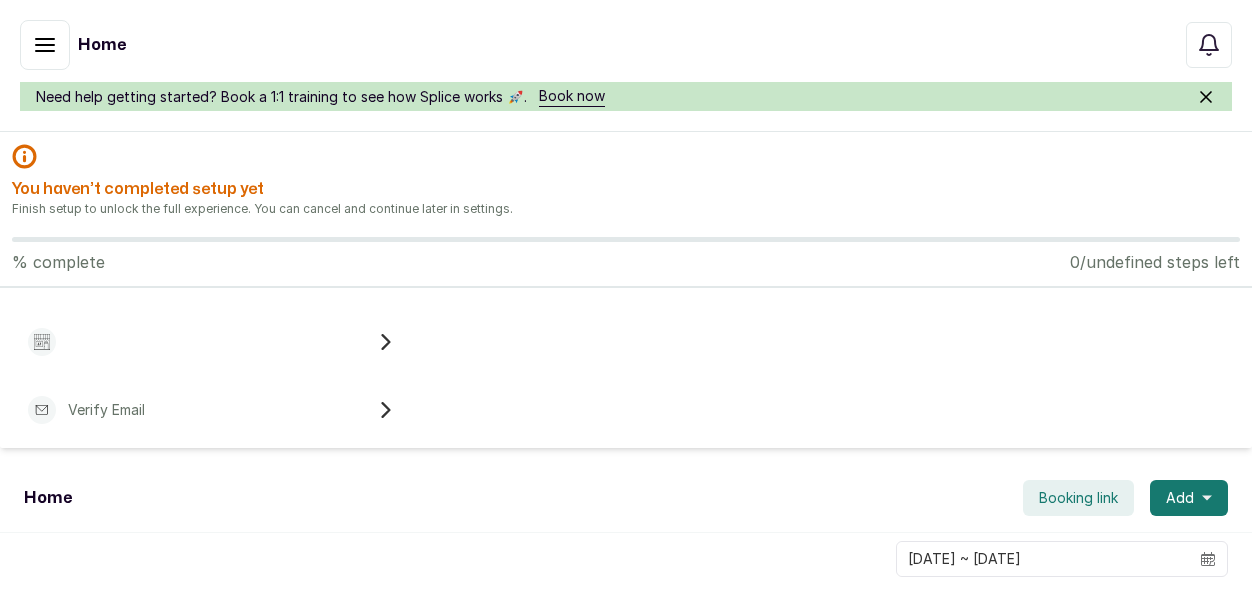 scroll, scrollTop: 0, scrollLeft: 0, axis: both 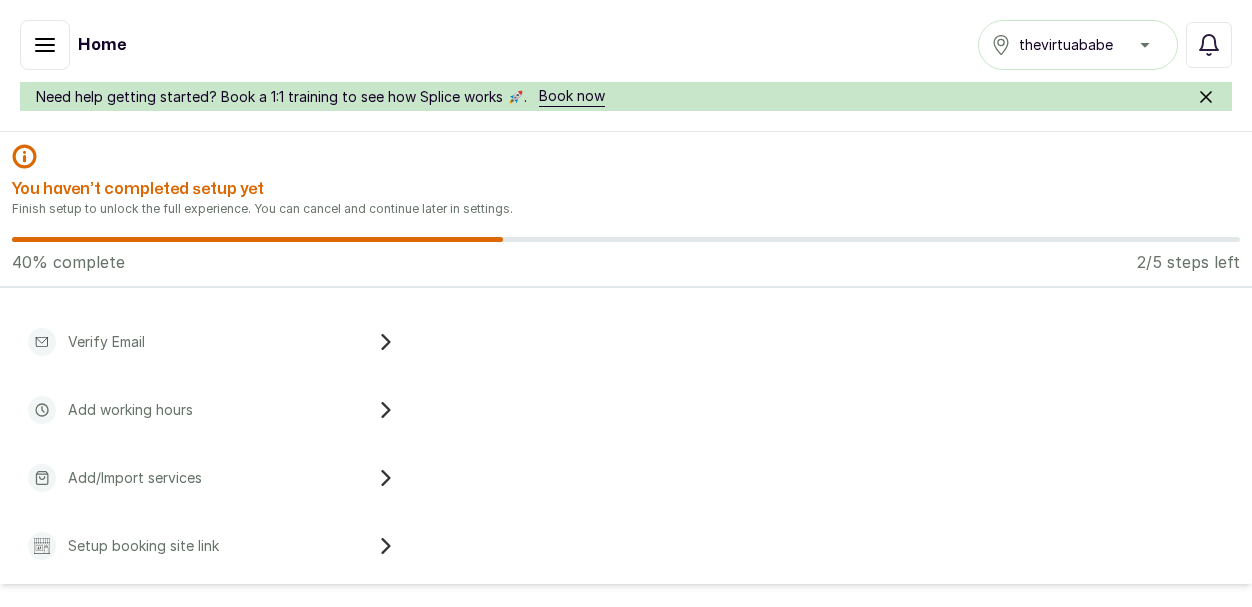click 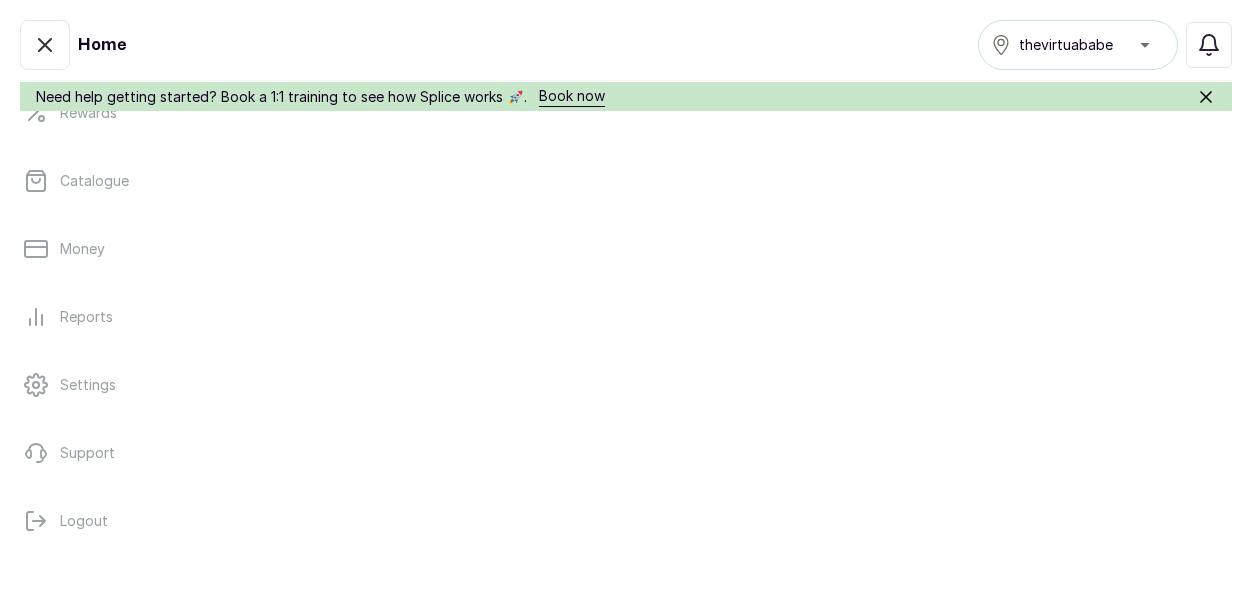 scroll, scrollTop: 527, scrollLeft: 0, axis: vertical 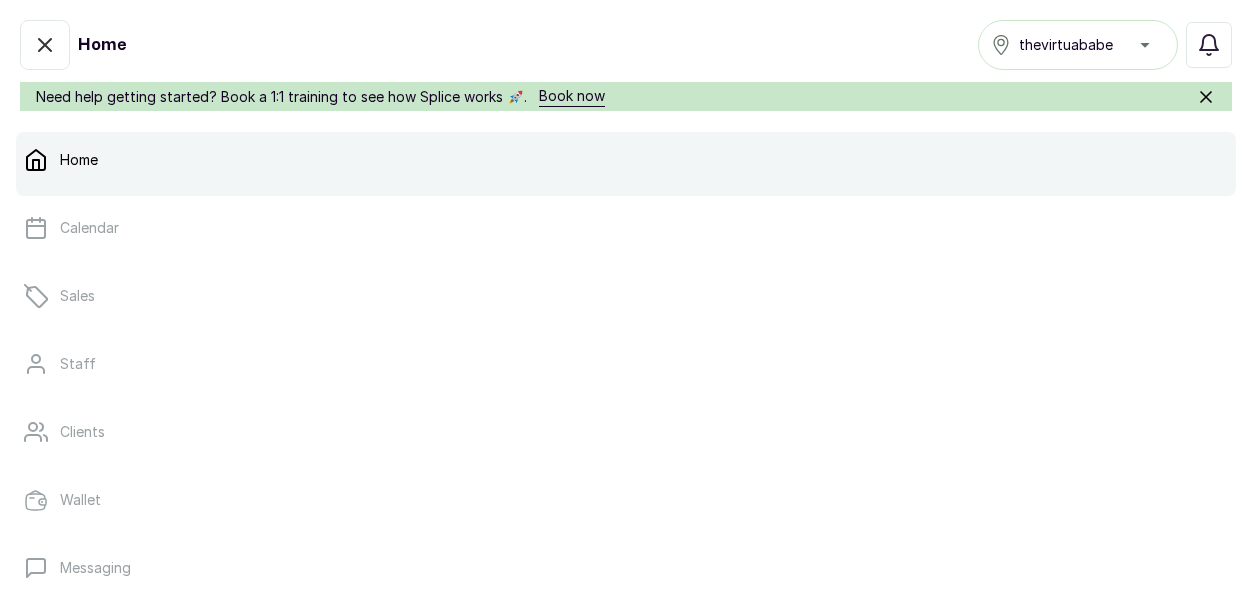 click 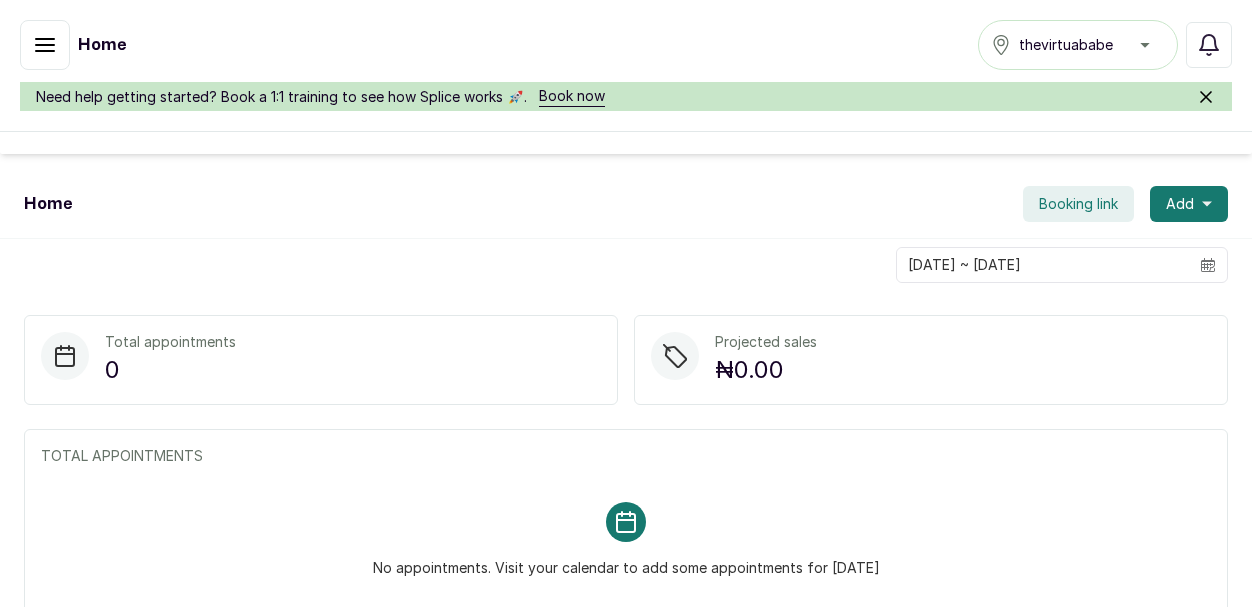 scroll, scrollTop: 457, scrollLeft: 0, axis: vertical 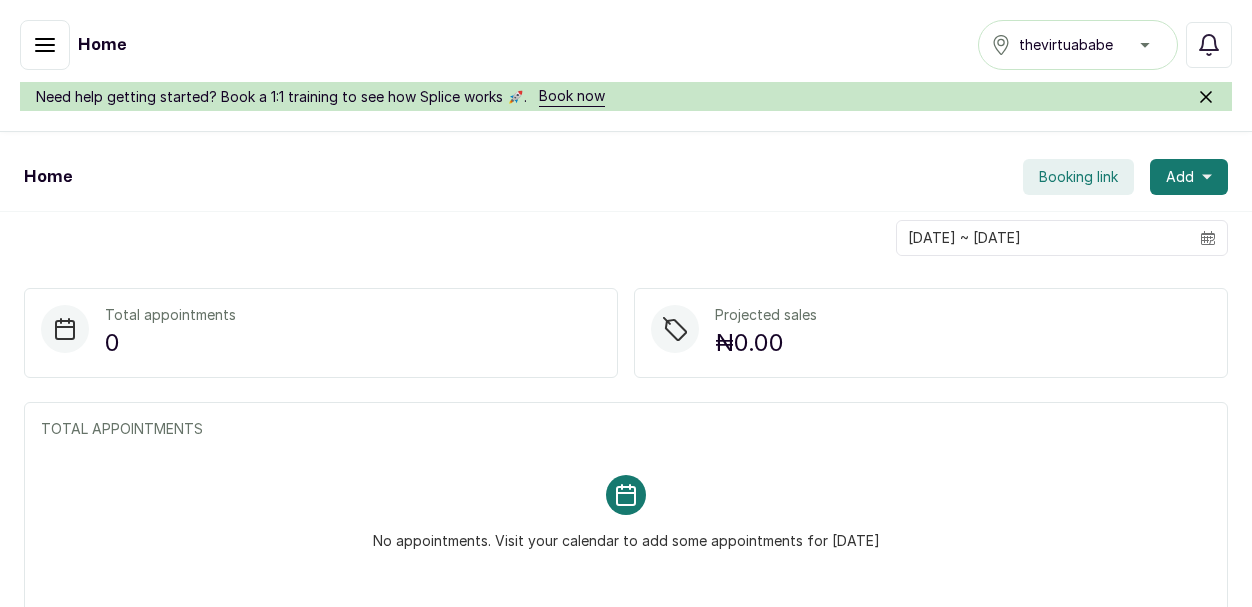 click on "Booking link" at bounding box center [1078, 177] 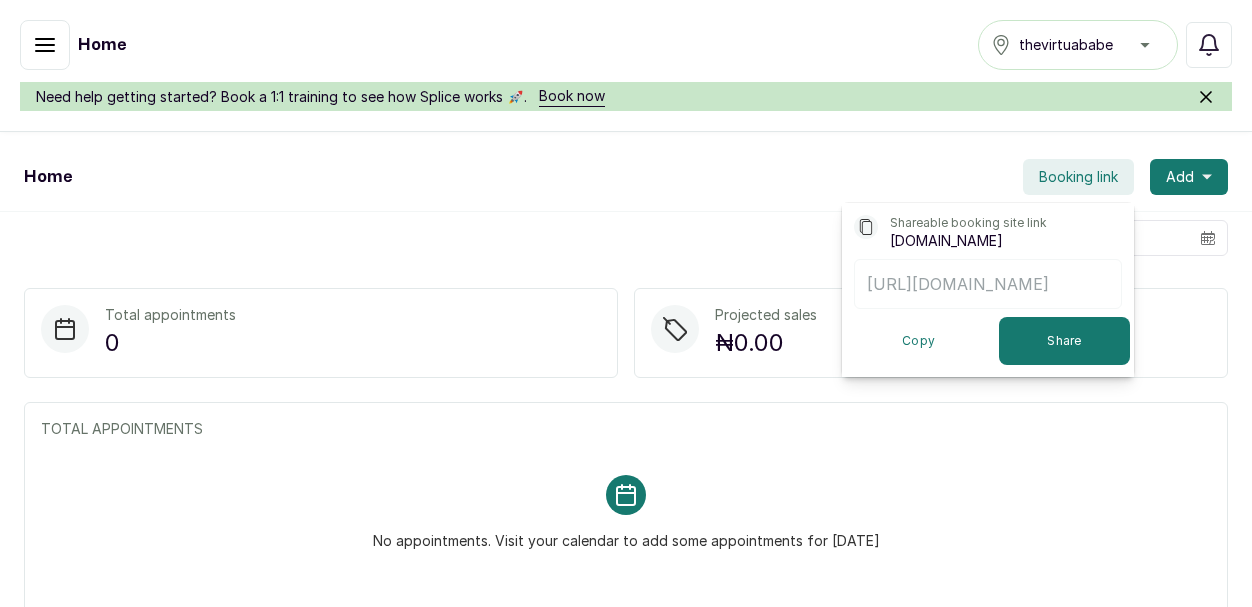 click on "2025-07-09 ~ 2025-07-09" at bounding box center [626, 238] 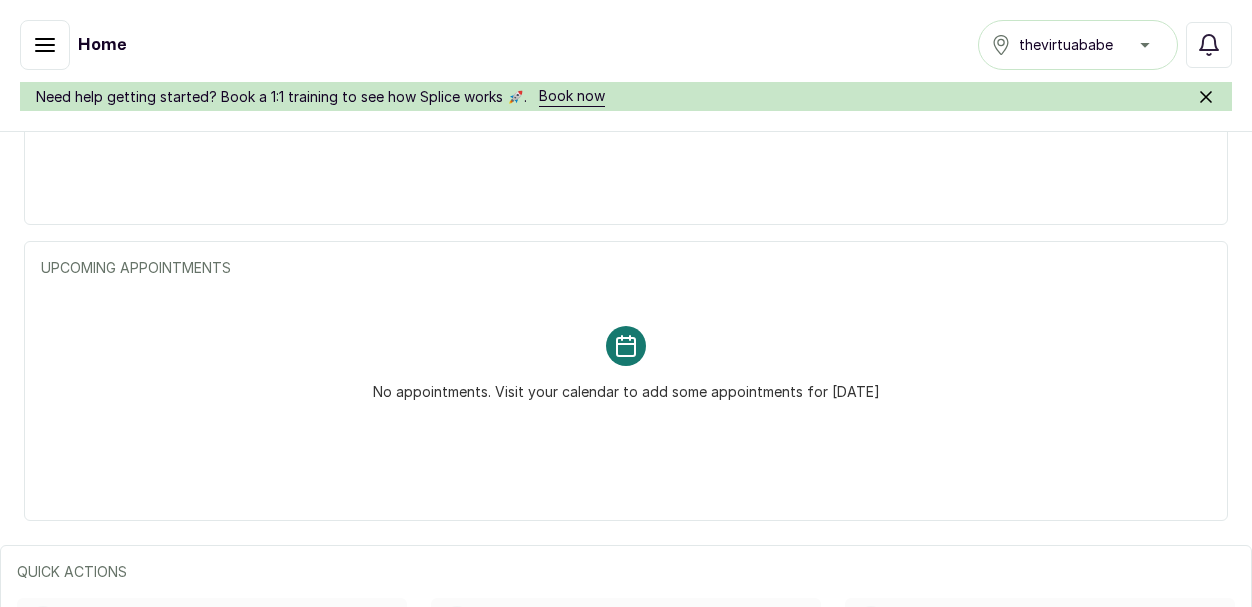 scroll, scrollTop: 243, scrollLeft: 0, axis: vertical 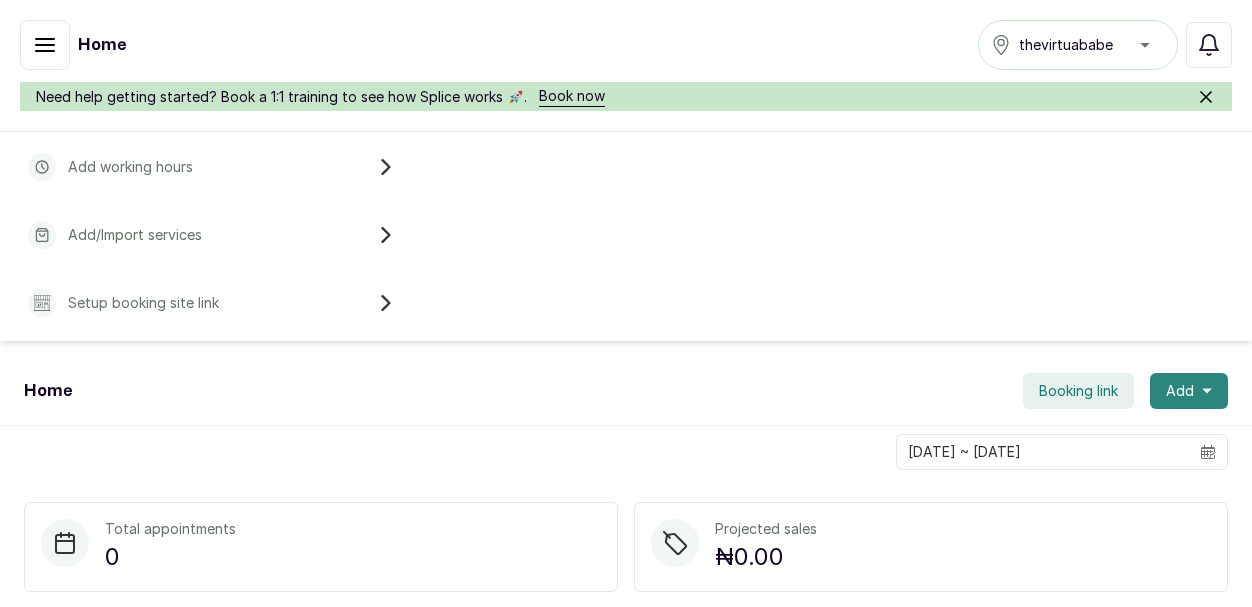 click on "Add" at bounding box center [1180, 391] 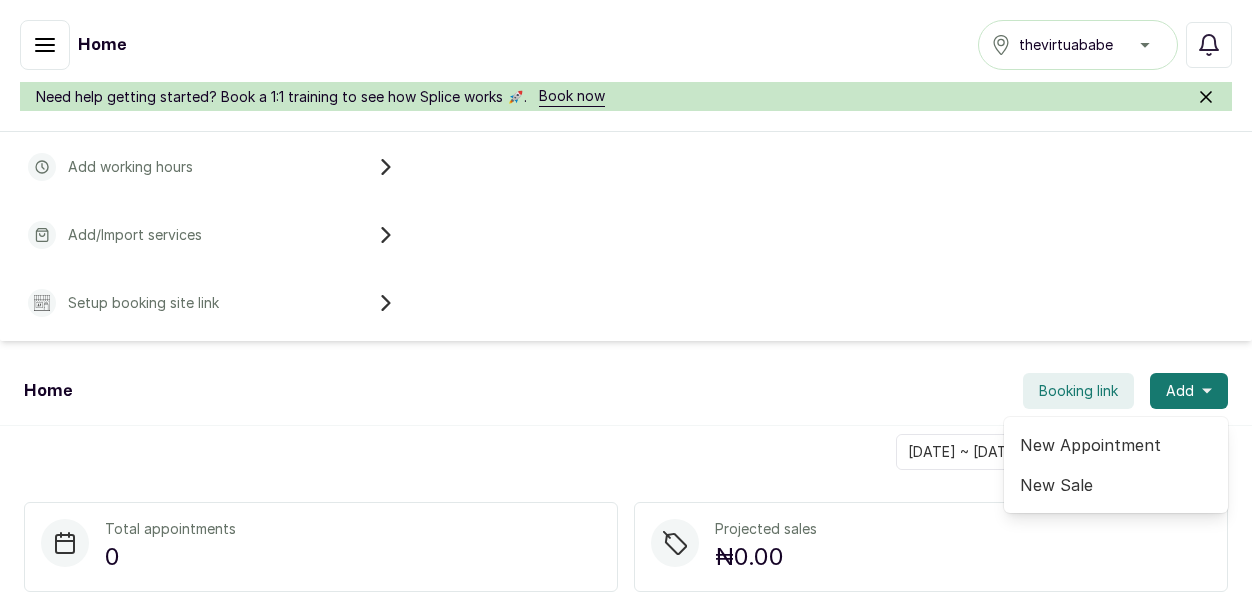 click on "Home Booking link Add New Appointment New Sale 2025-07-09 ~ 2025-07-09 Total appointments 0 Projected sales ₦0.00 TOTAL APPOINTMENTS No appointments. Visit your calendar to add some appointments for today TOP SELLERS Top seller data is empty. Visit your calendar to add some appointments for today UPCOMING APPOINTMENTS No appointments. Visit your calendar to add some appointments for today QUICK ACTIONS Add new appointment Add new sale Add new client You haven’t completed setup yet Finish setup to unlock the full experience. You can cancel and continue later in settings. 40 % complete 2/5 steps left Verify Email Add working hours Add/Import services Setup booking site link Quick Actions Add appointments, sales, or clients quickly with a single tap. Add new appointment Add new sale Add new client Manage booking site" at bounding box center [626, 757] 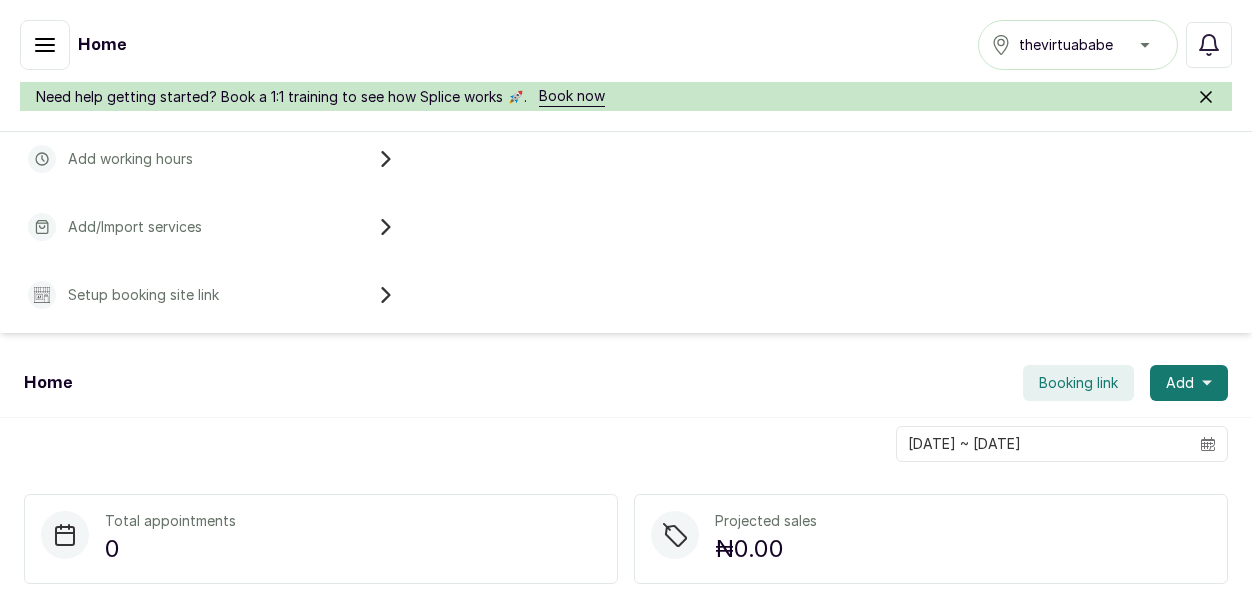 scroll, scrollTop: 229, scrollLeft: 0, axis: vertical 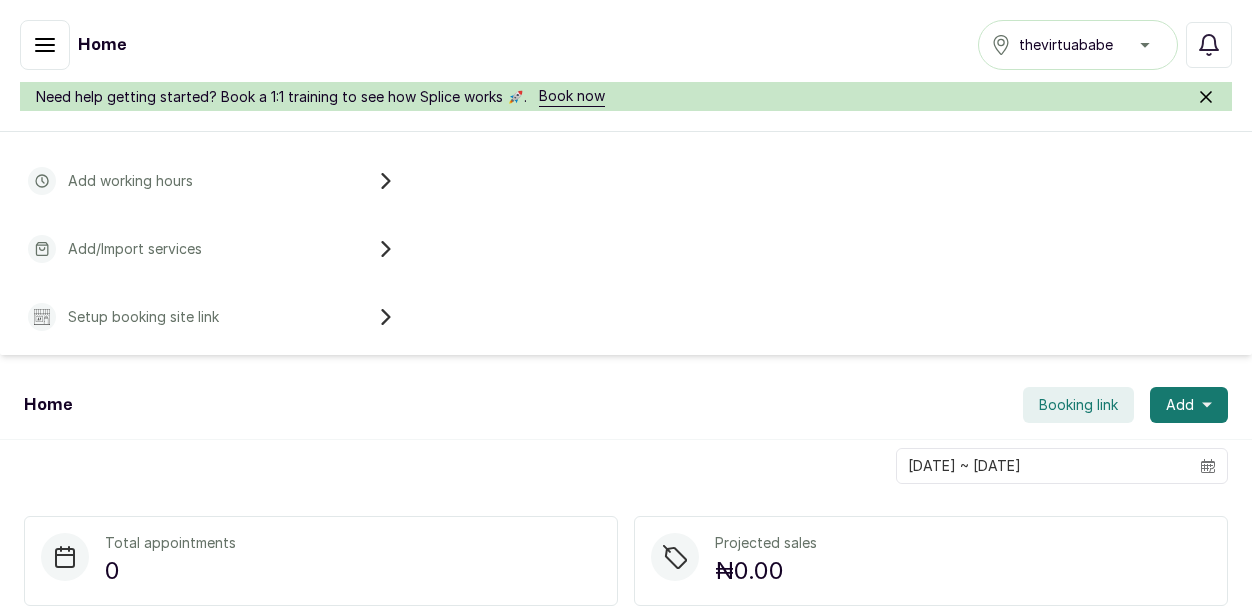 click on "Setup booking site link" at bounding box center [211, 317] 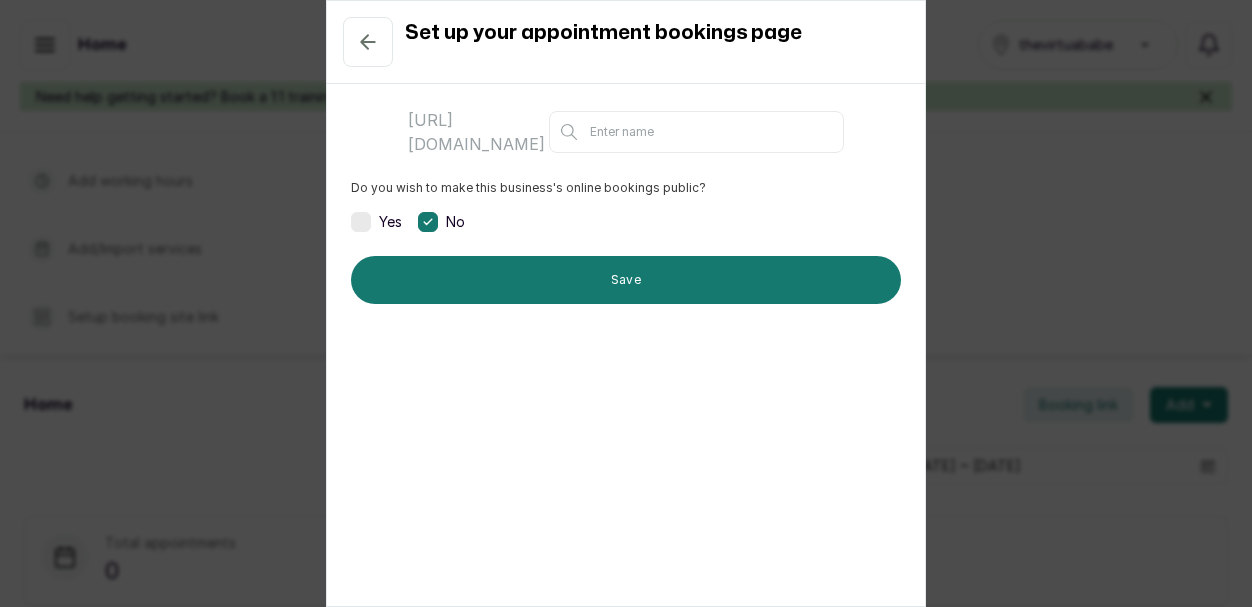 click at bounding box center [696, 132] 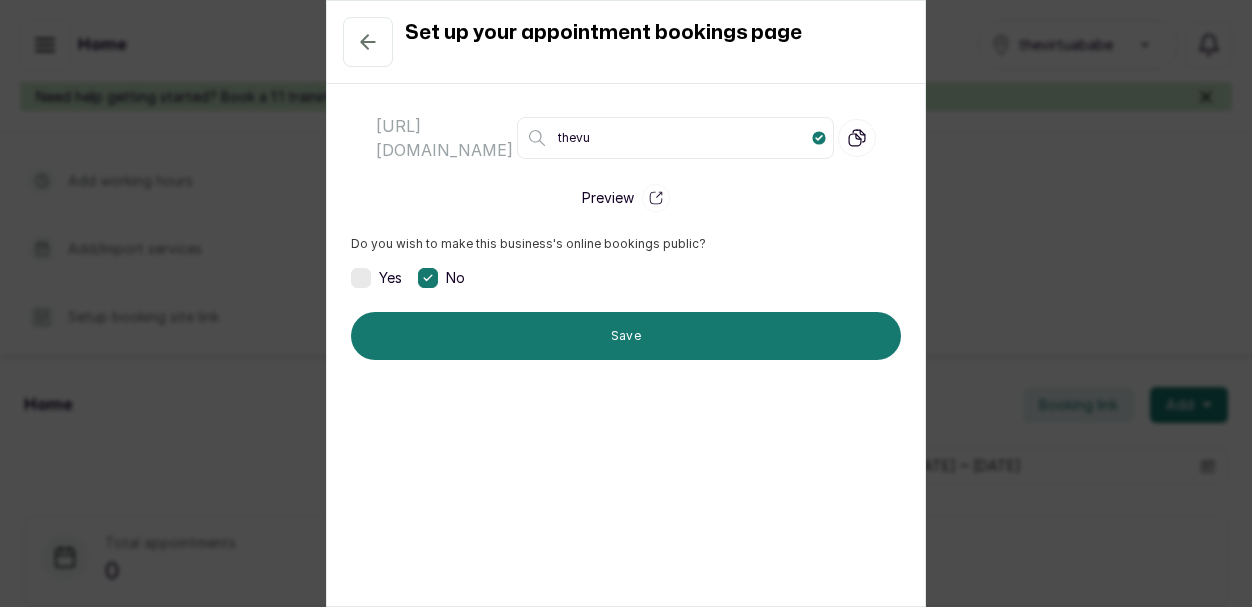 type on "thevu" 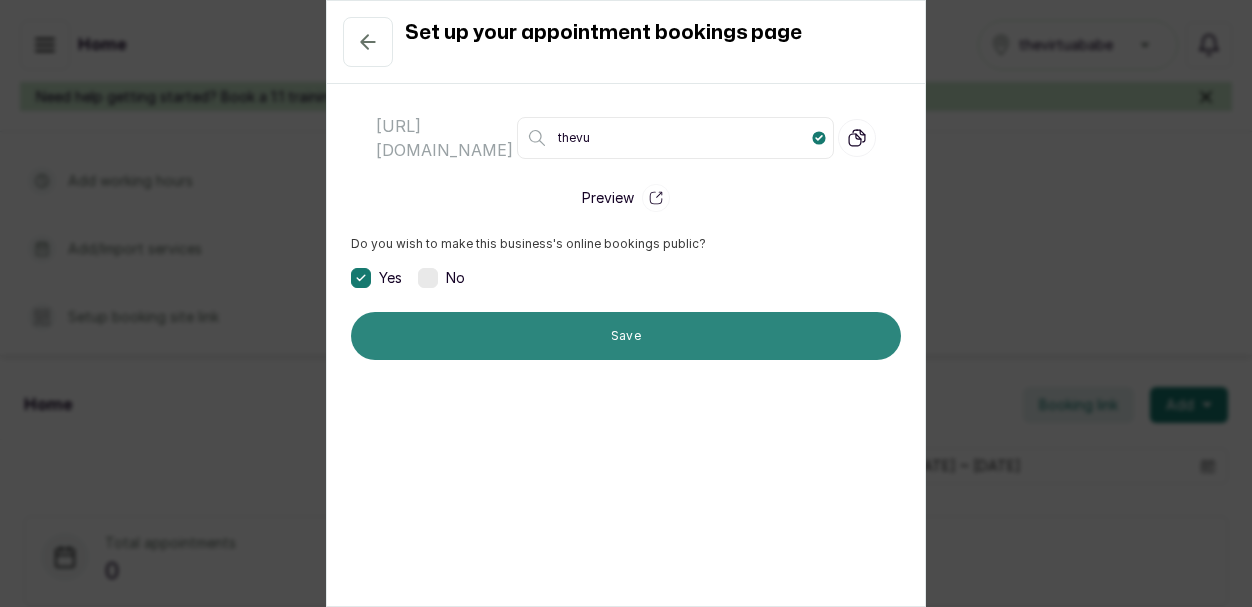 click on "Save" at bounding box center [626, 336] 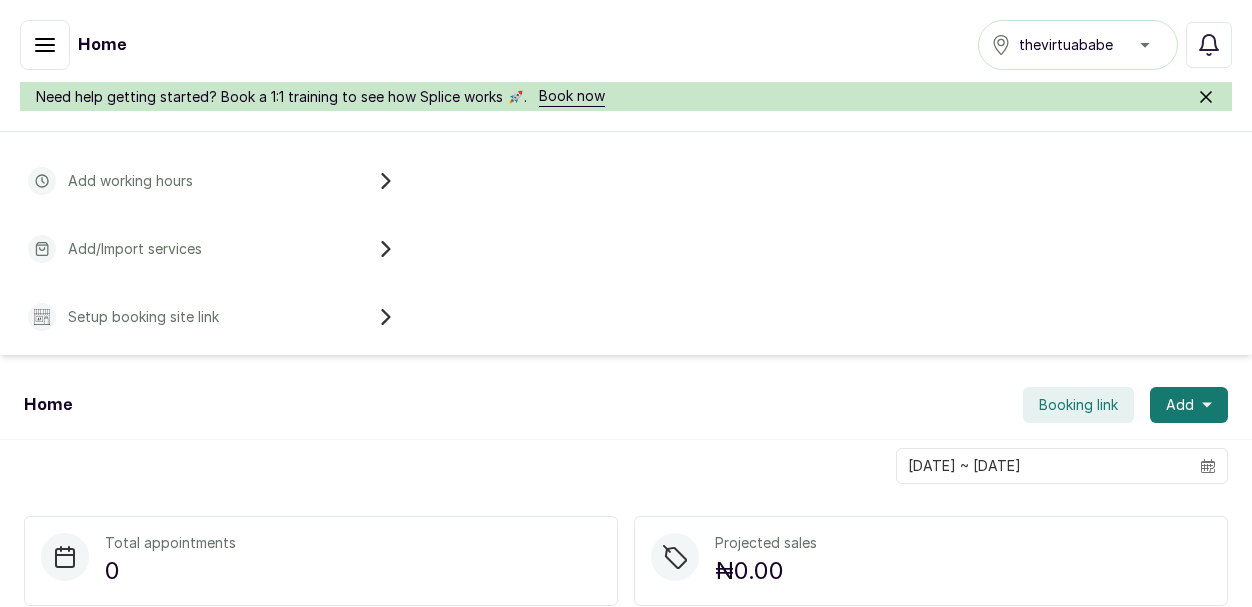 scroll, scrollTop: 161, scrollLeft: 0, axis: vertical 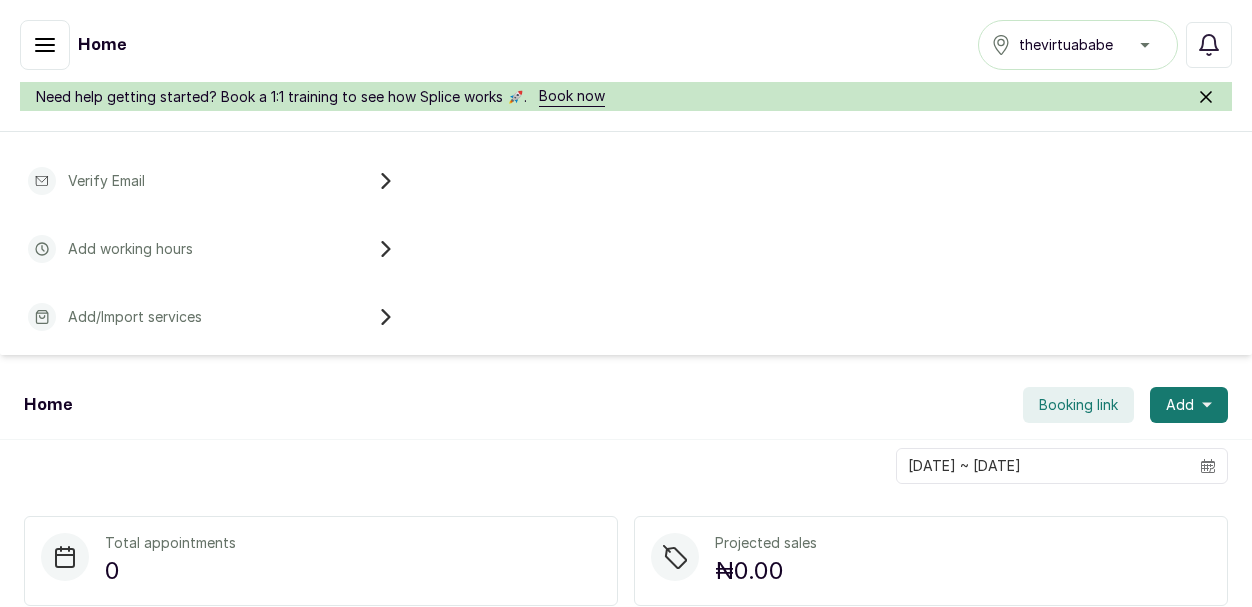 click on "Booking link" at bounding box center [1078, 405] 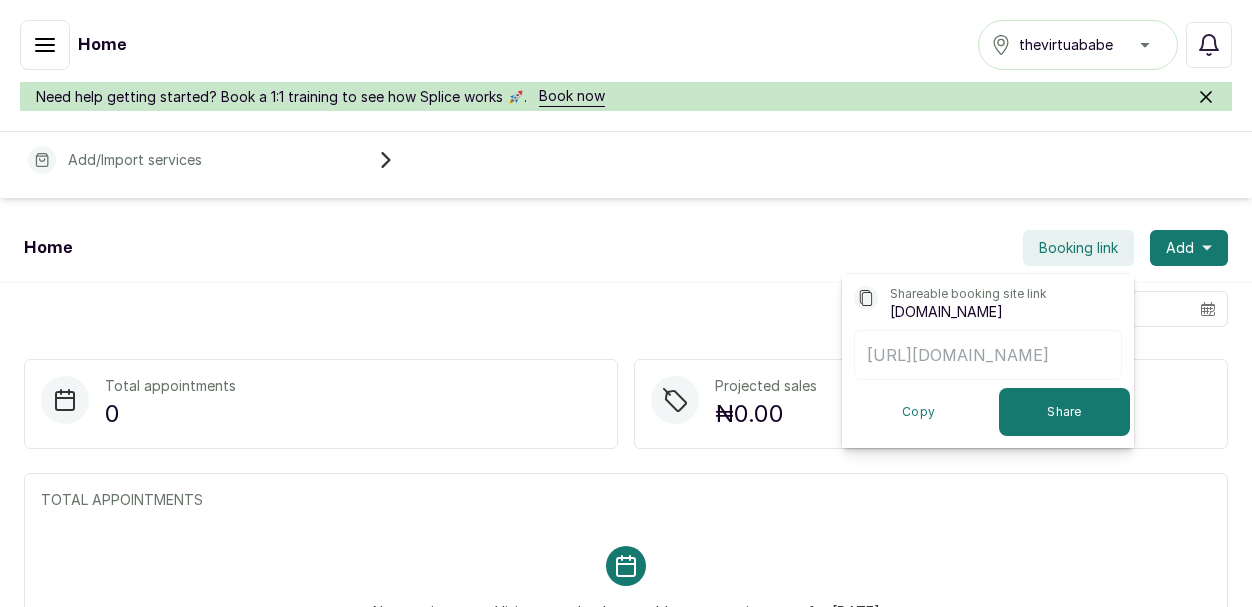 scroll, scrollTop: 335, scrollLeft: 0, axis: vertical 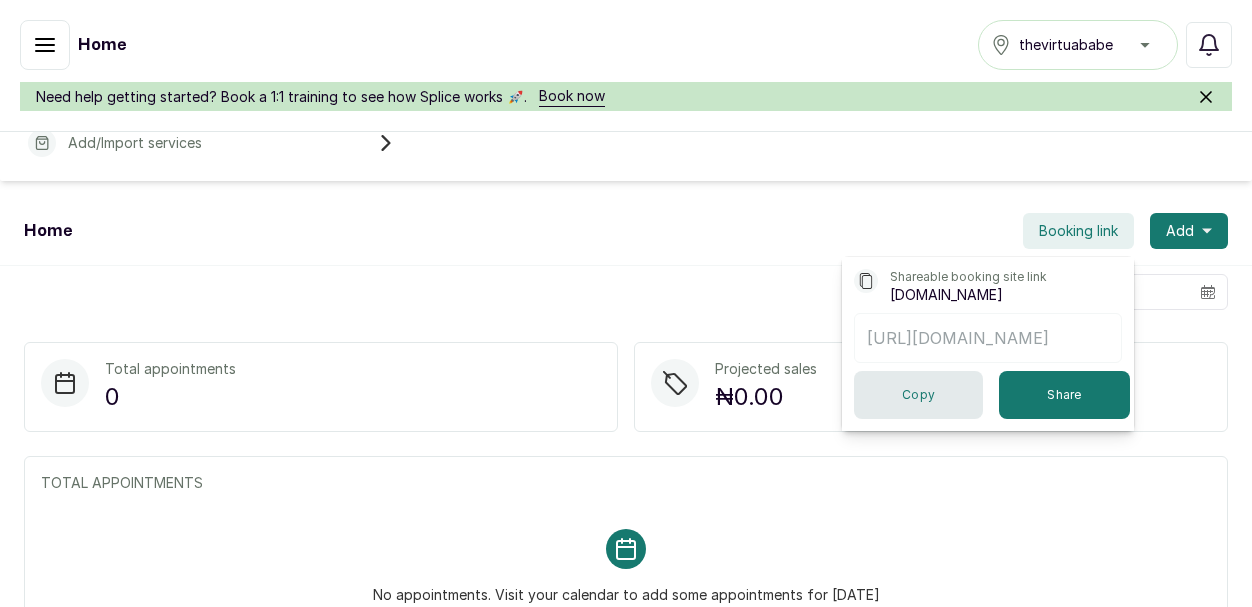 click on "Copy" at bounding box center [918, 395] 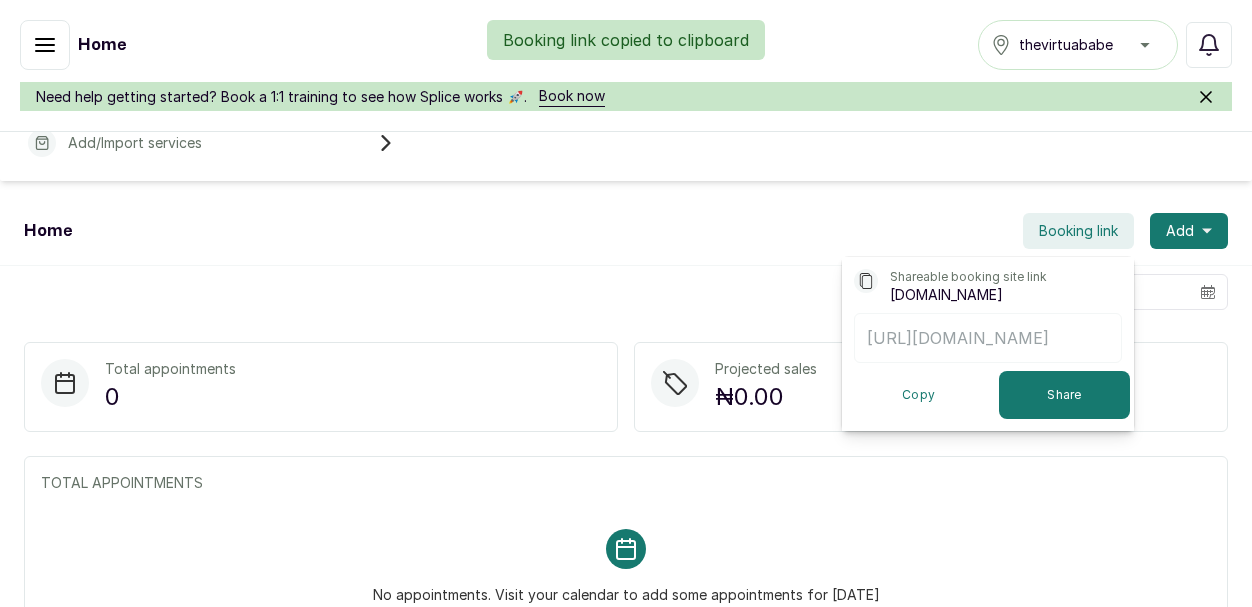 click on "Booking link copied to clipboard" at bounding box center (626, 40) 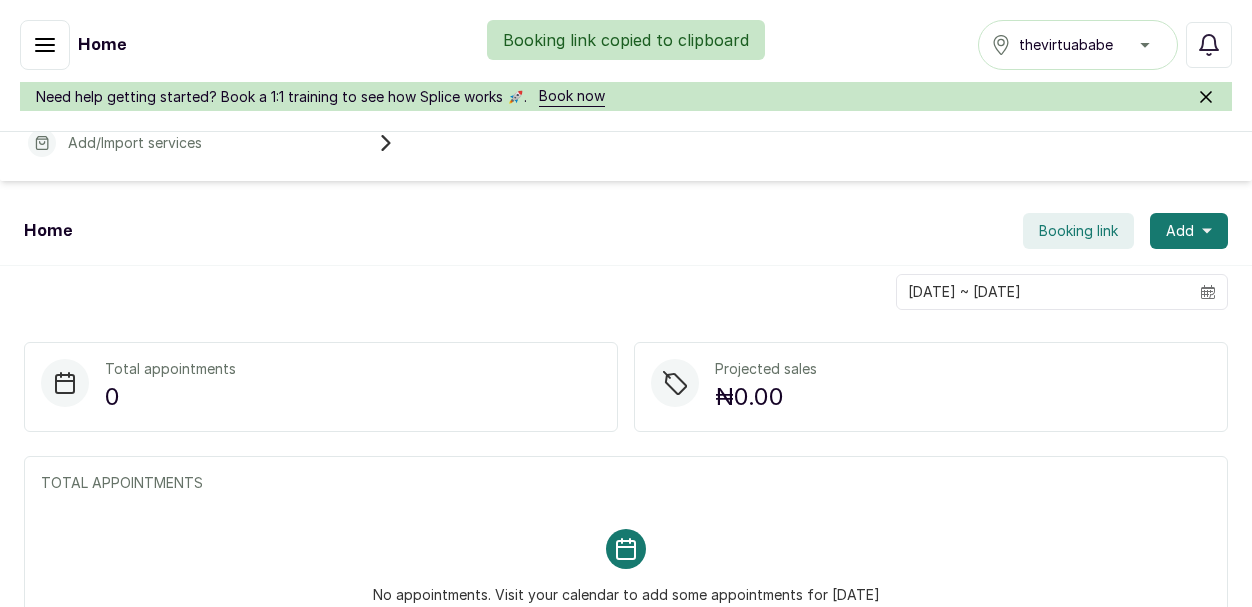 click on "Booking link copied to clipboard" at bounding box center [626, 40] 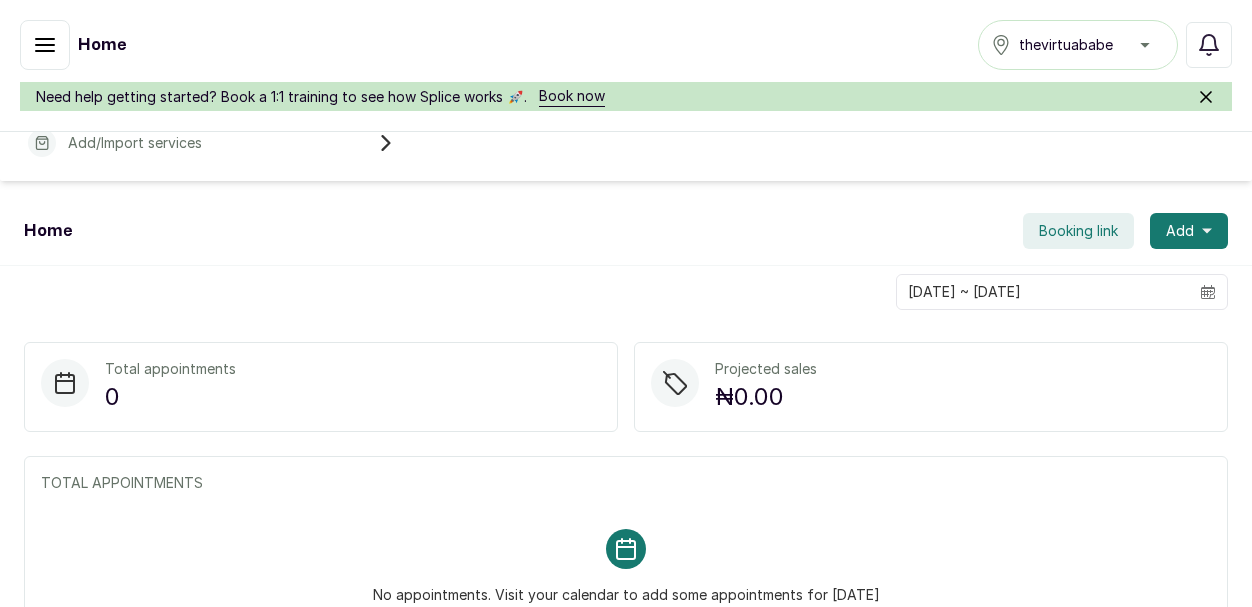 click on "thevirtuababe" at bounding box center [1078, 45] 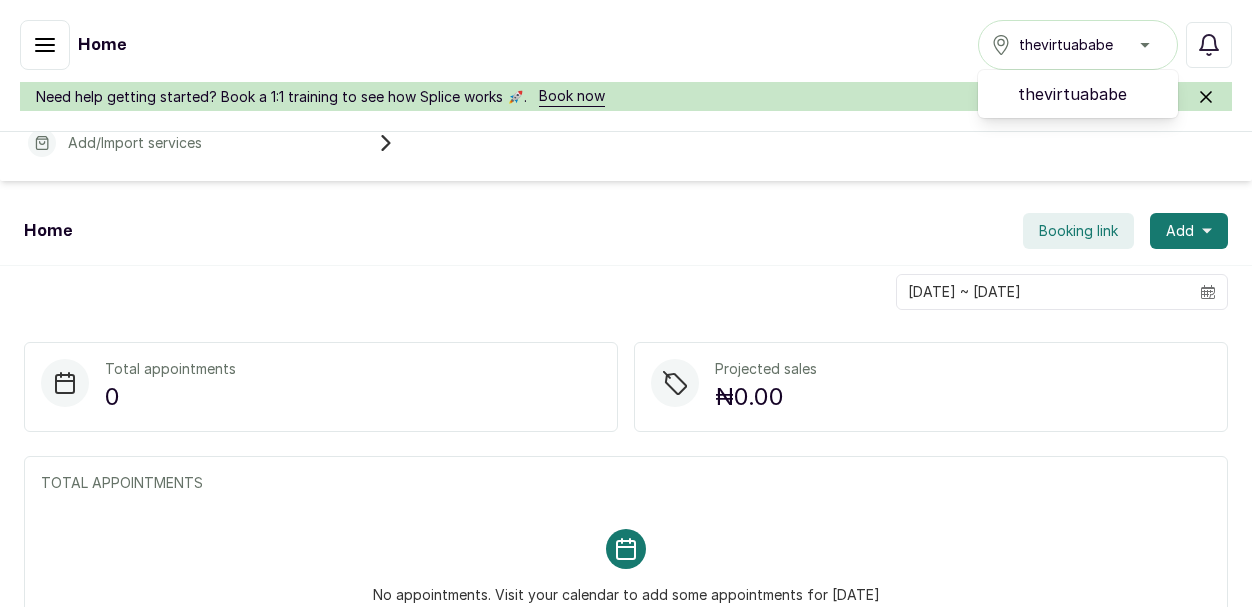 click 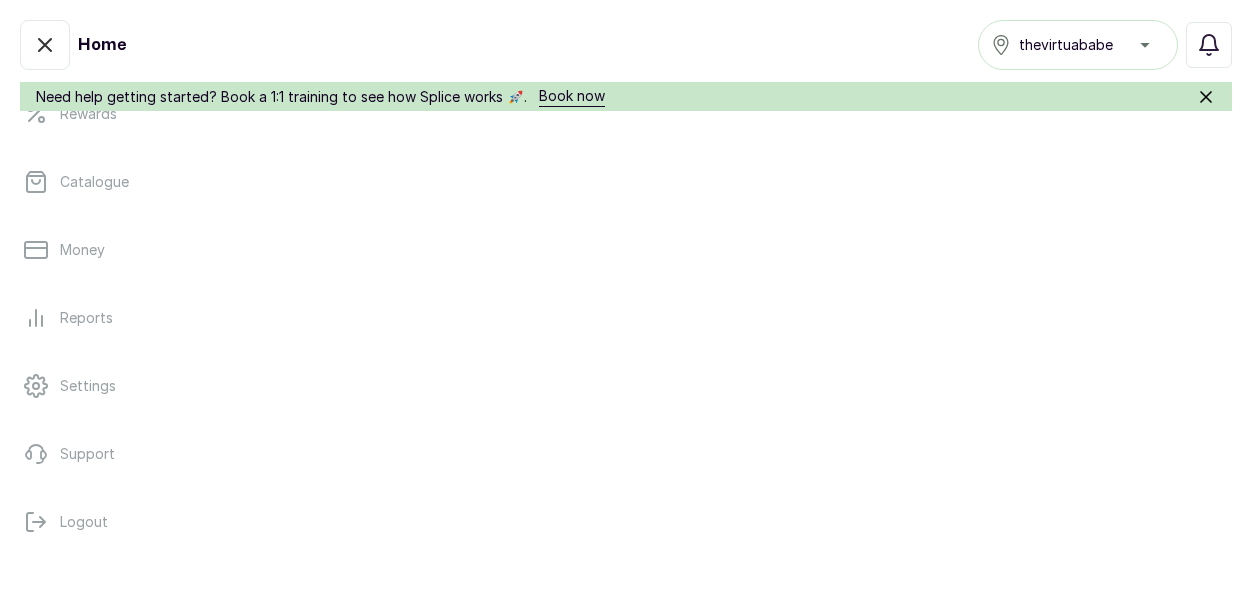 scroll, scrollTop: 527, scrollLeft: 0, axis: vertical 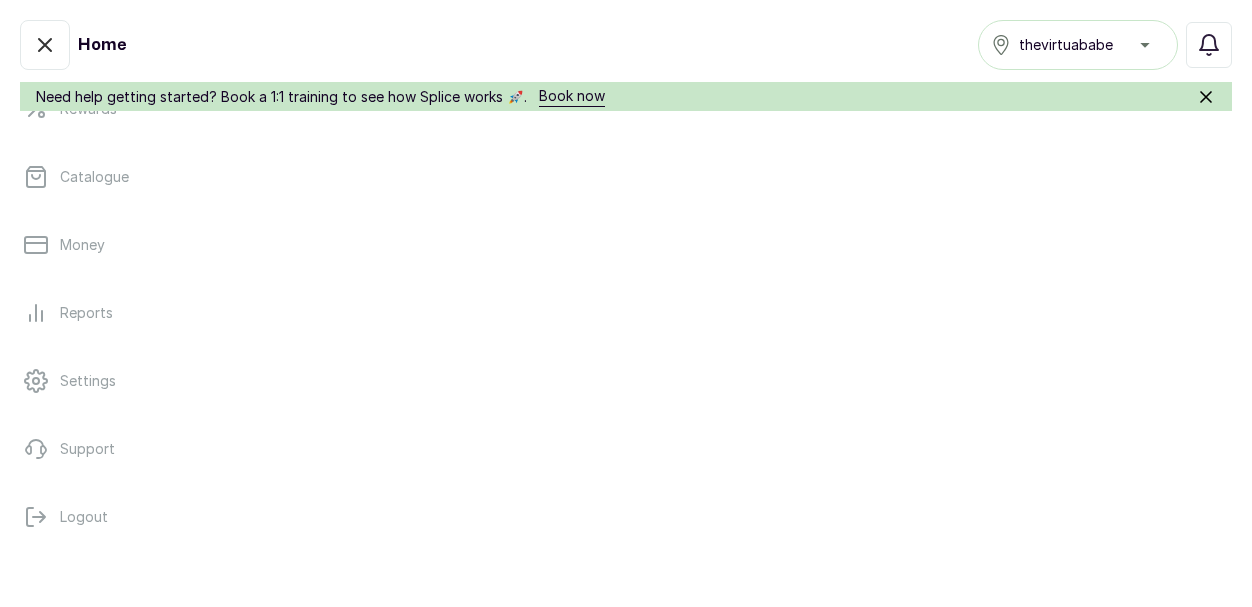 click at bounding box center [45, 45] 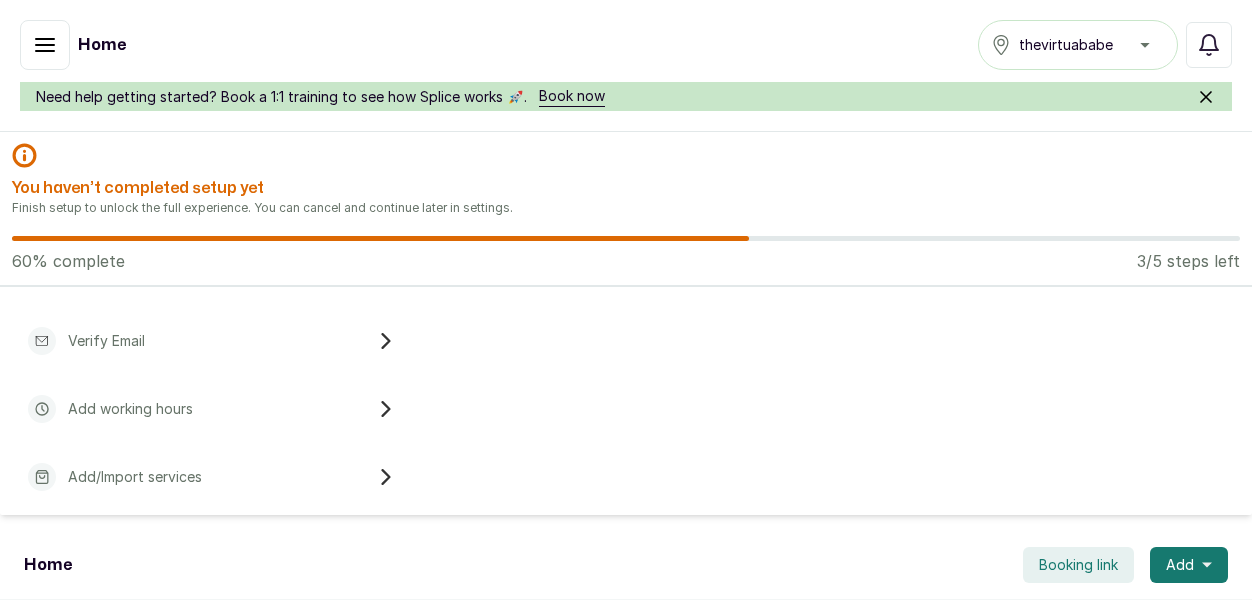 scroll, scrollTop: 0, scrollLeft: 0, axis: both 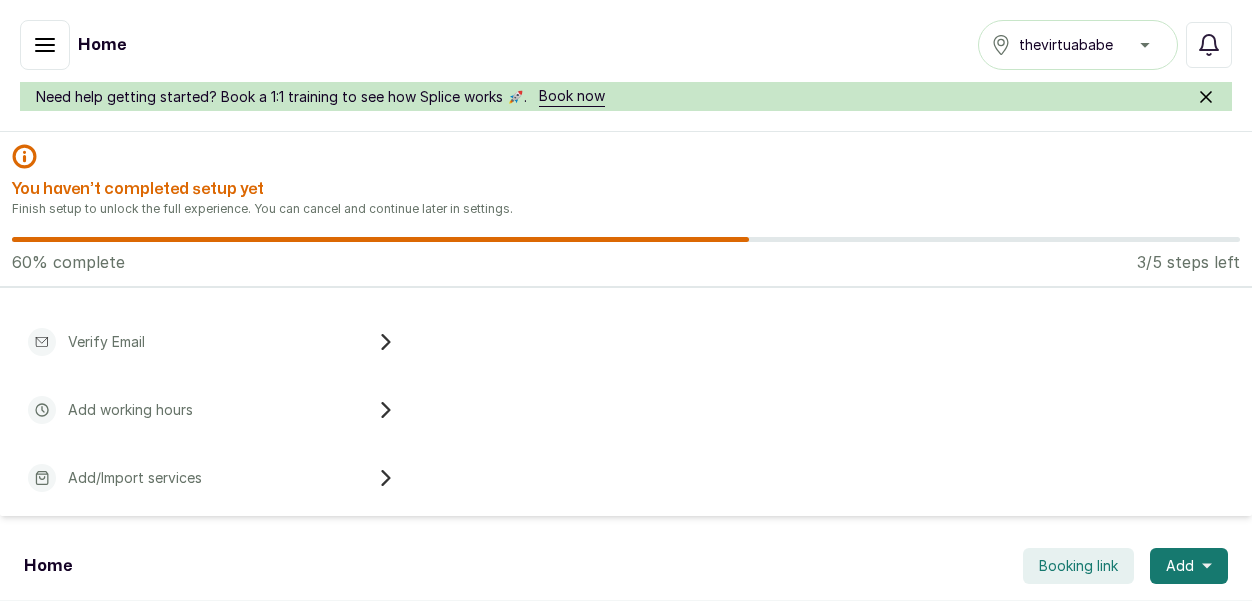 click 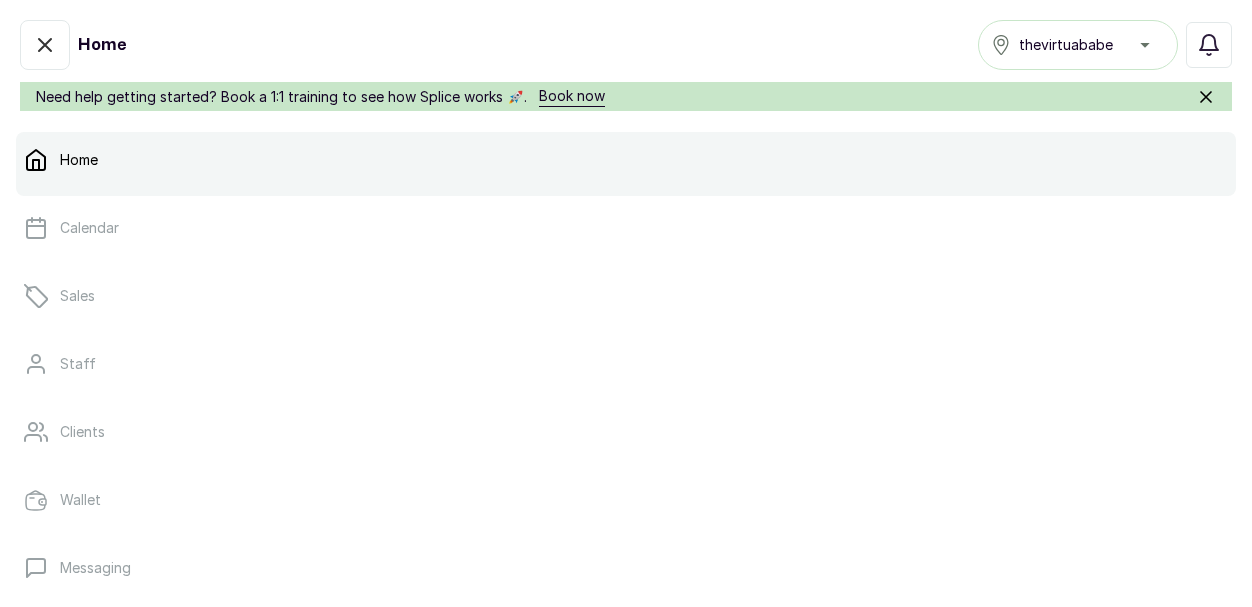 drag, startPoint x: 412, startPoint y: 71, endPoint x: 399, endPoint y: 3, distance: 69.2315 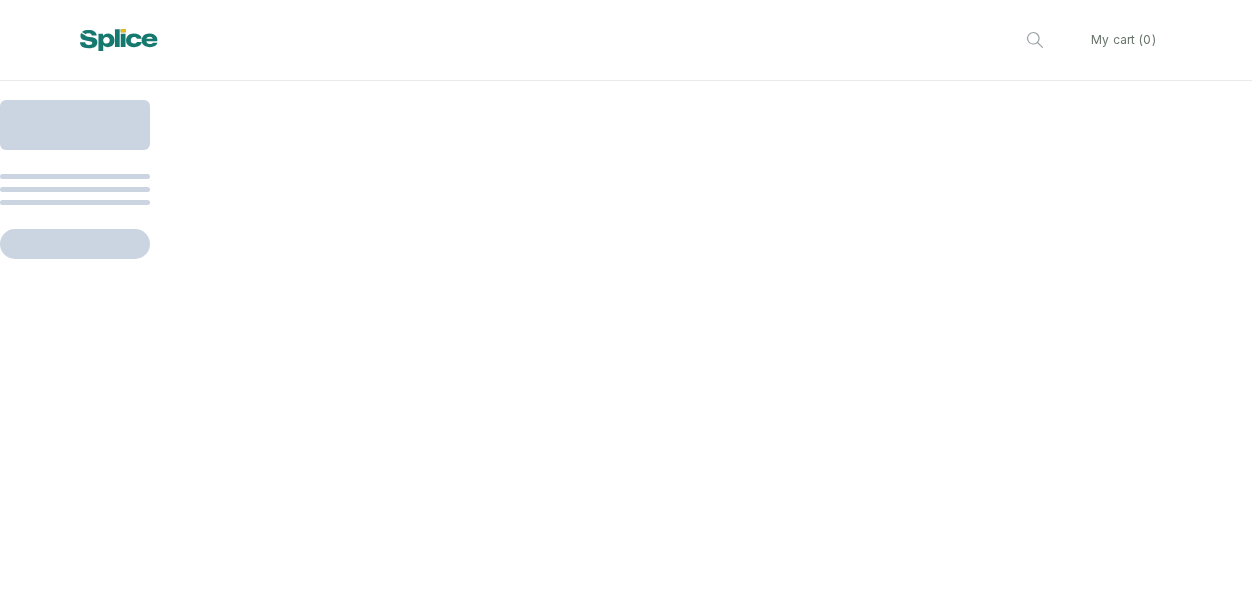 scroll, scrollTop: 0, scrollLeft: 0, axis: both 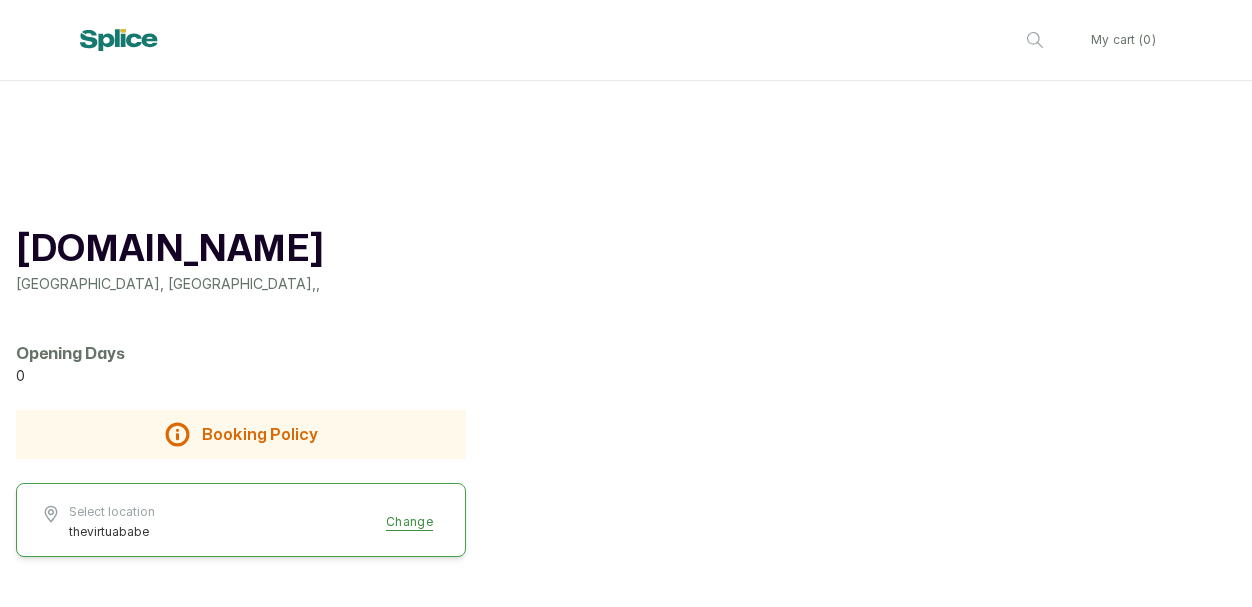 click on "Booking Policy" at bounding box center [259, 435] 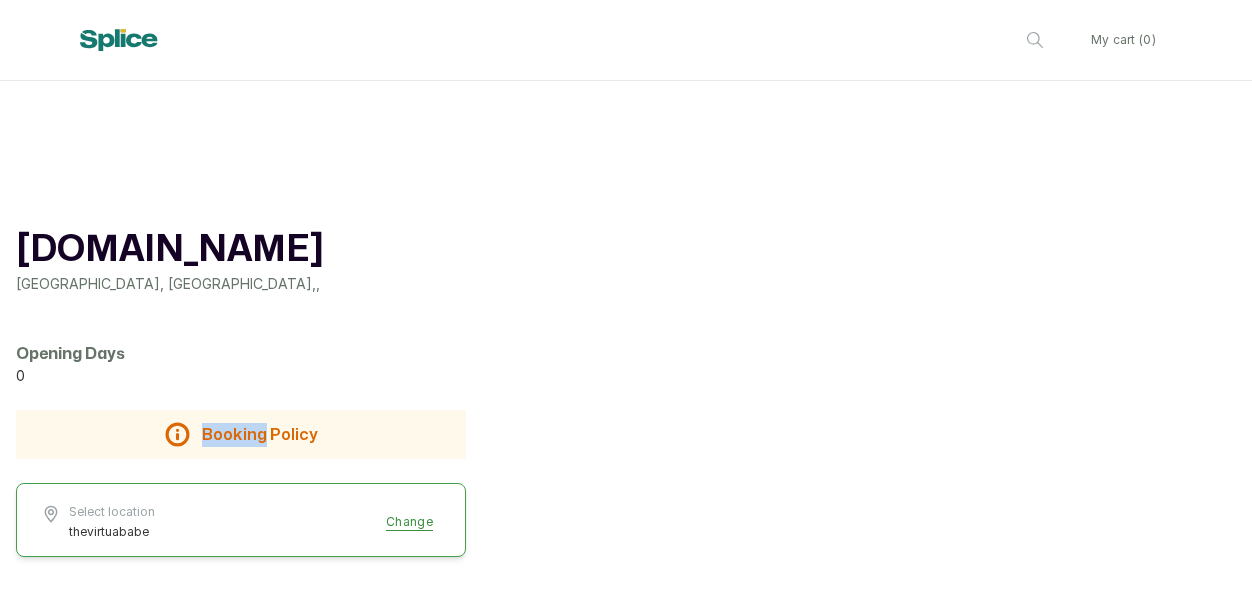click 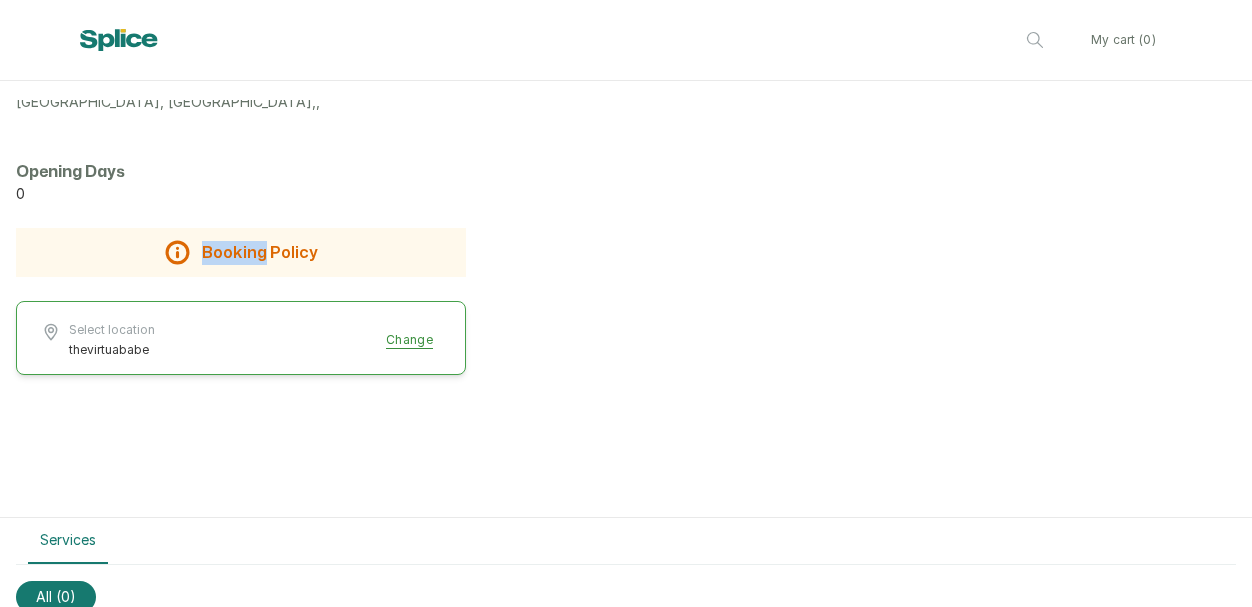 scroll, scrollTop: 271, scrollLeft: 0, axis: vertical 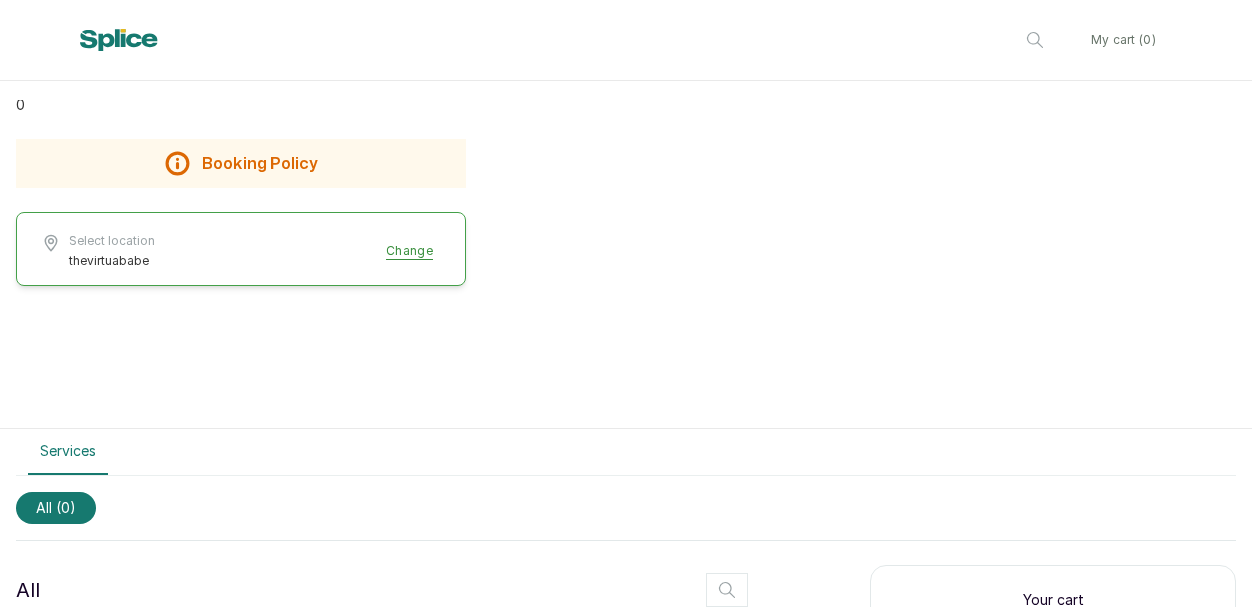 click on "thevirtualbabe.co Lagos, Nigeria ,  ,  Opening Days 0 Booking Policy Booking Policy Select location thevirtuababe Change thevirtualbabe.co" at bounding box center (626, 129) 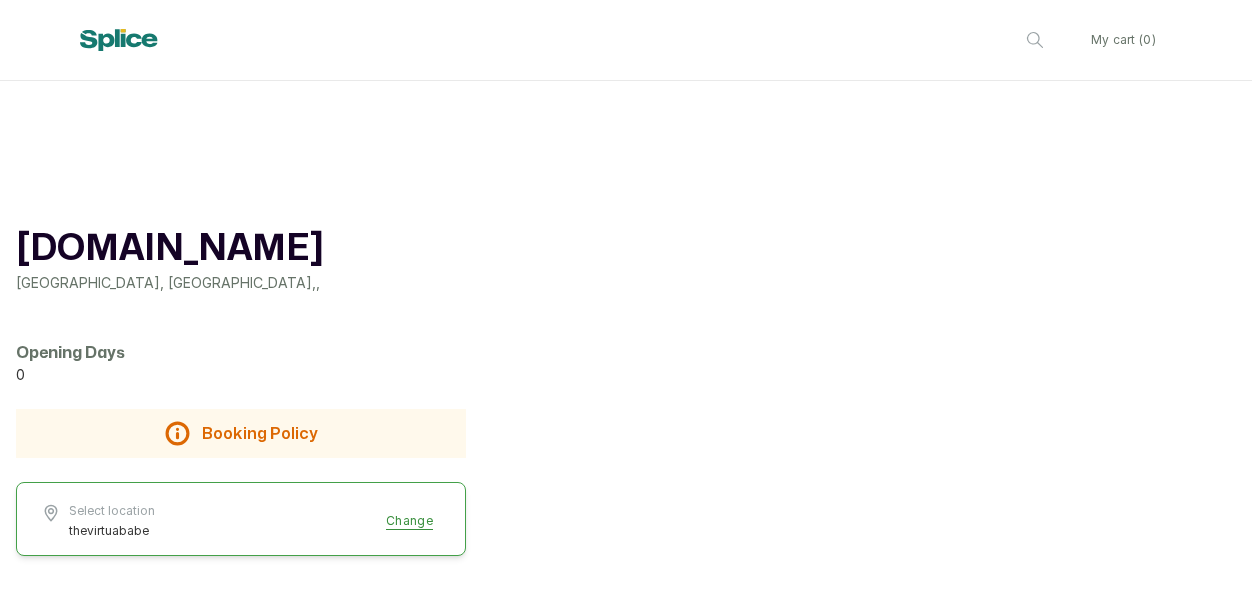 scroll, scrollTop: 0, scrollLeft: 0, axis: both 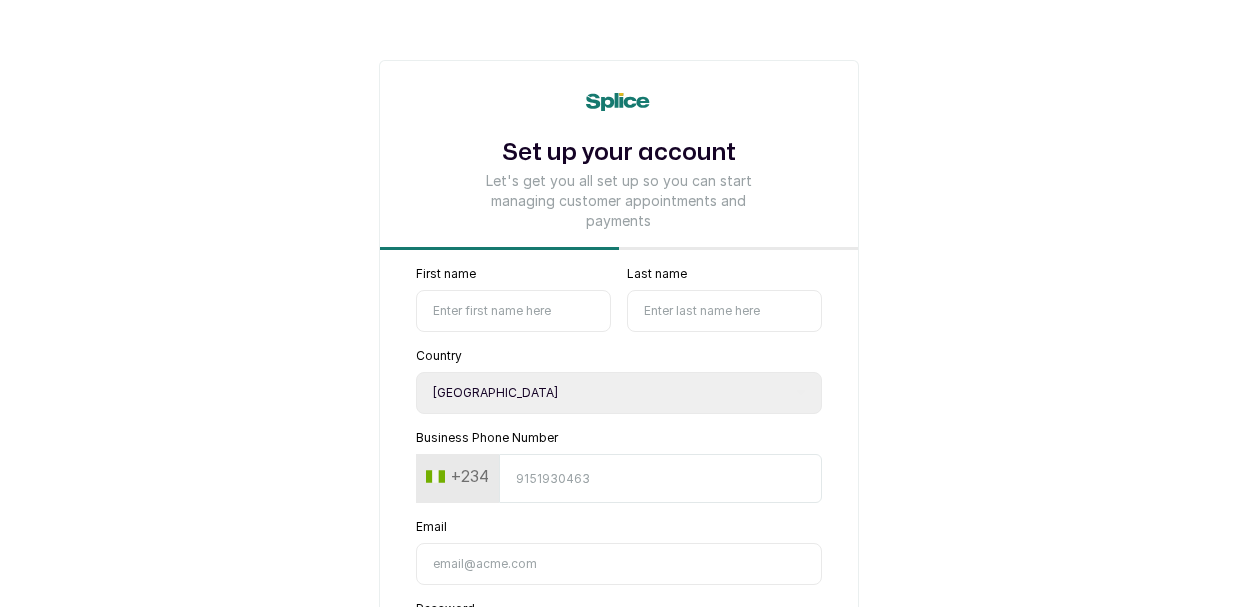 select on "NG" 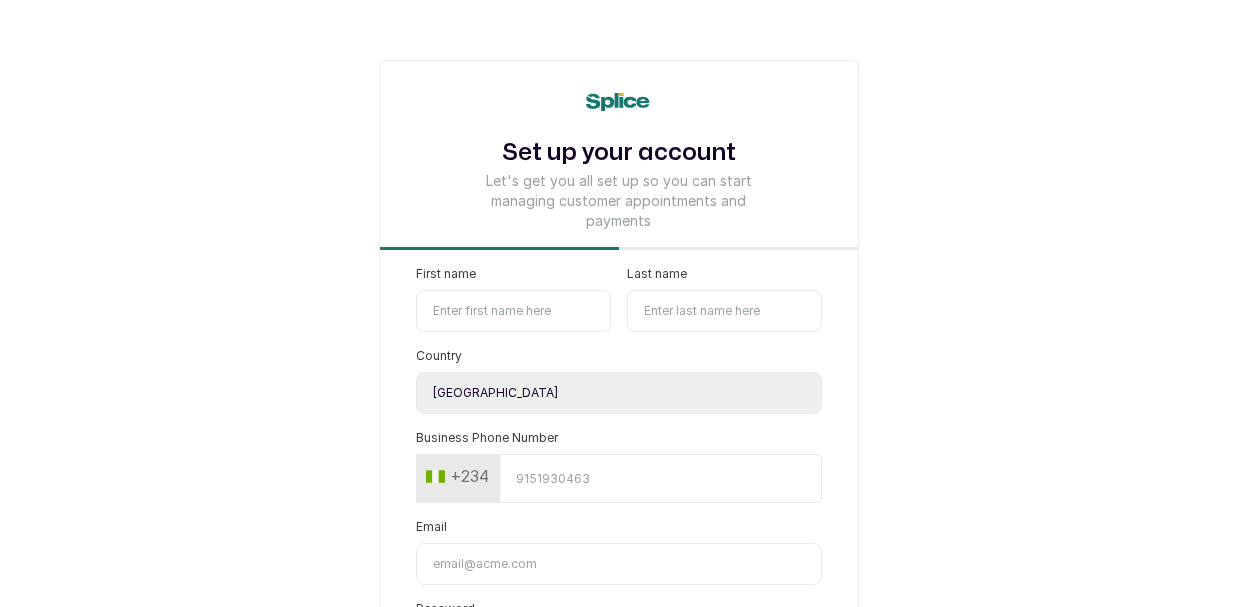 scroll, scrollTop: 773, scrollLeft: 0, axis: vertical 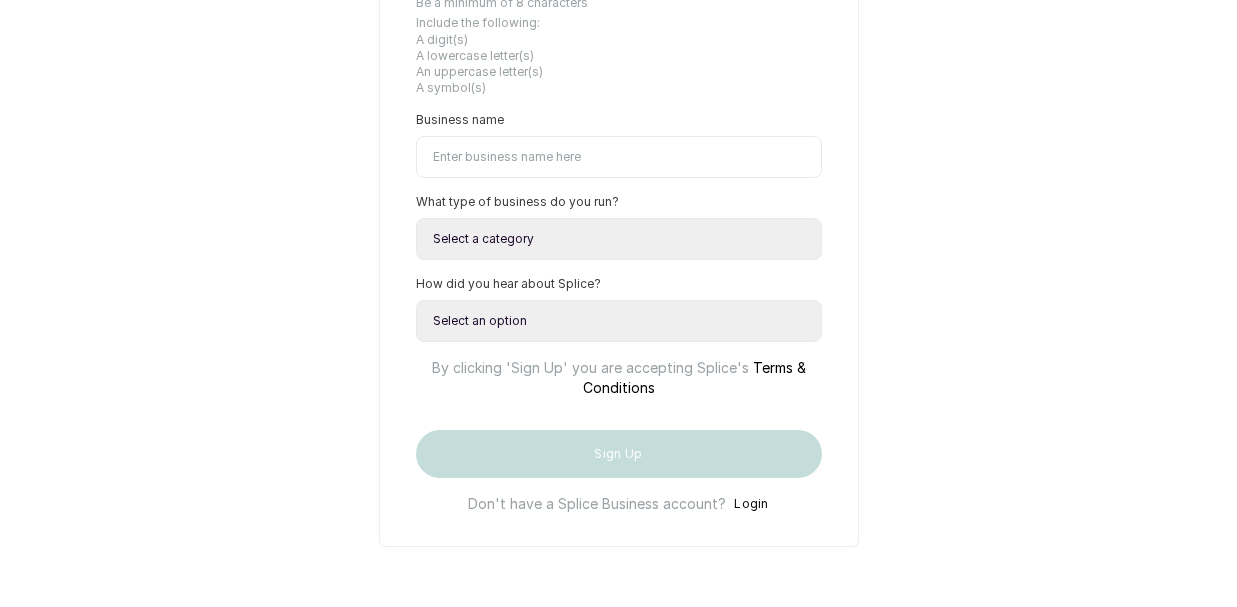 type on "[DOMAIN_NAME][EMAIL_ADDRESS][DOMAIN_NAME]" 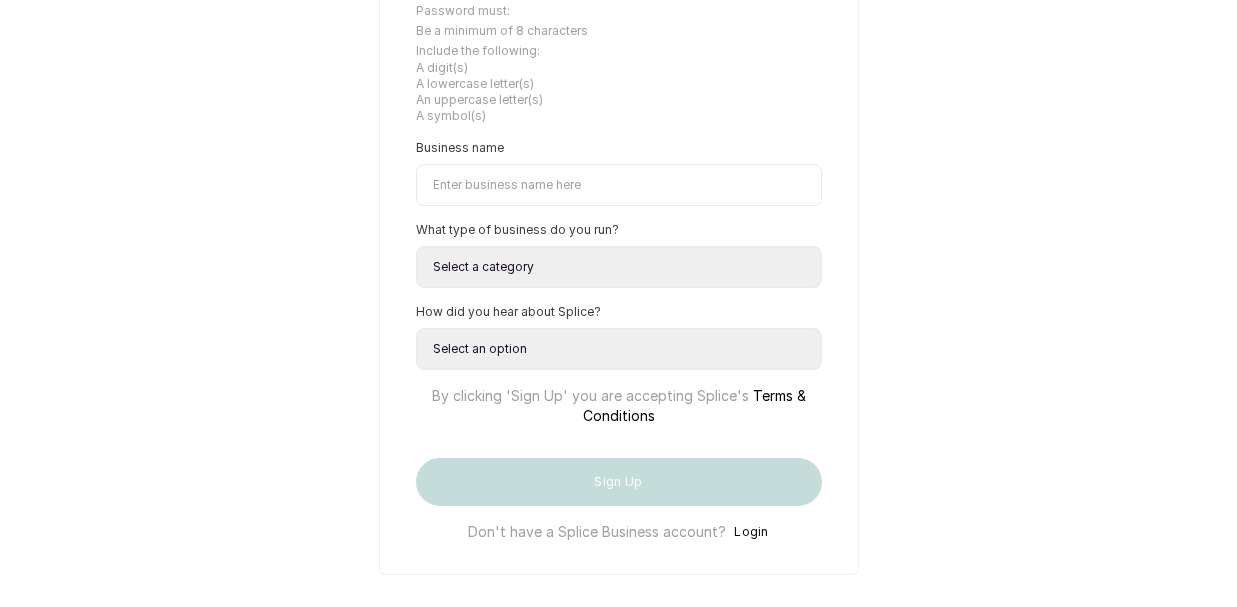 scroll, scrollTop: 367, scrollLeft: 0, axis: vertical 